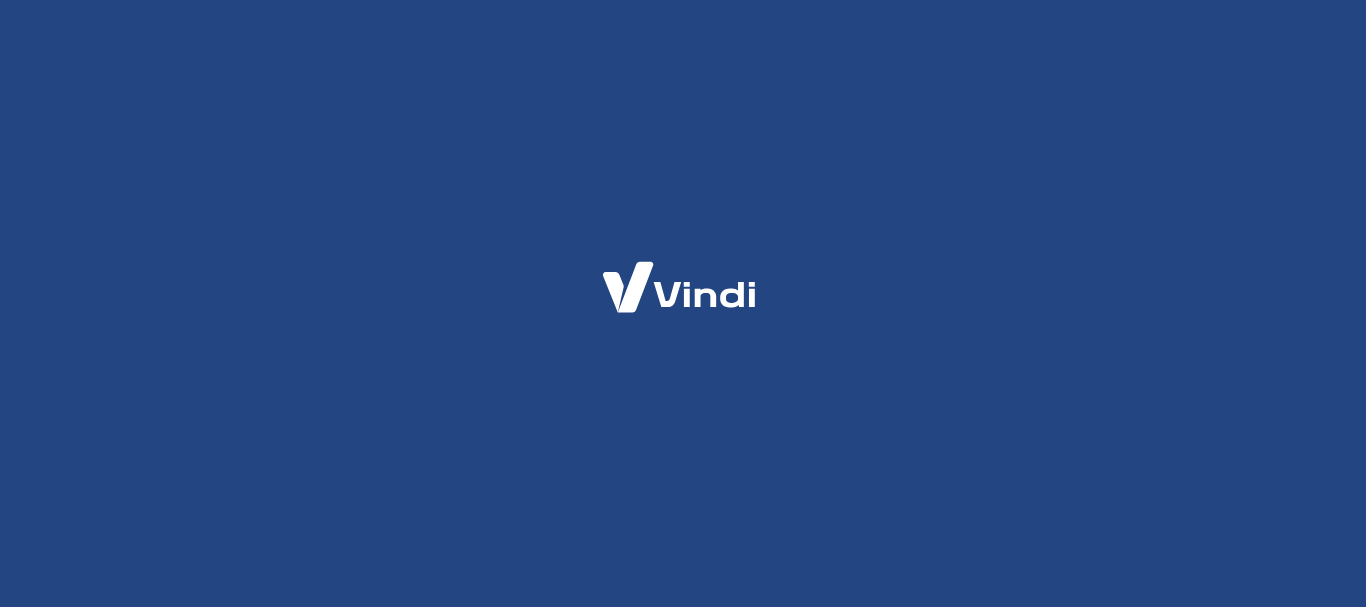 scroll, scrollTop: 0, scrollLeft: 0, axis: both 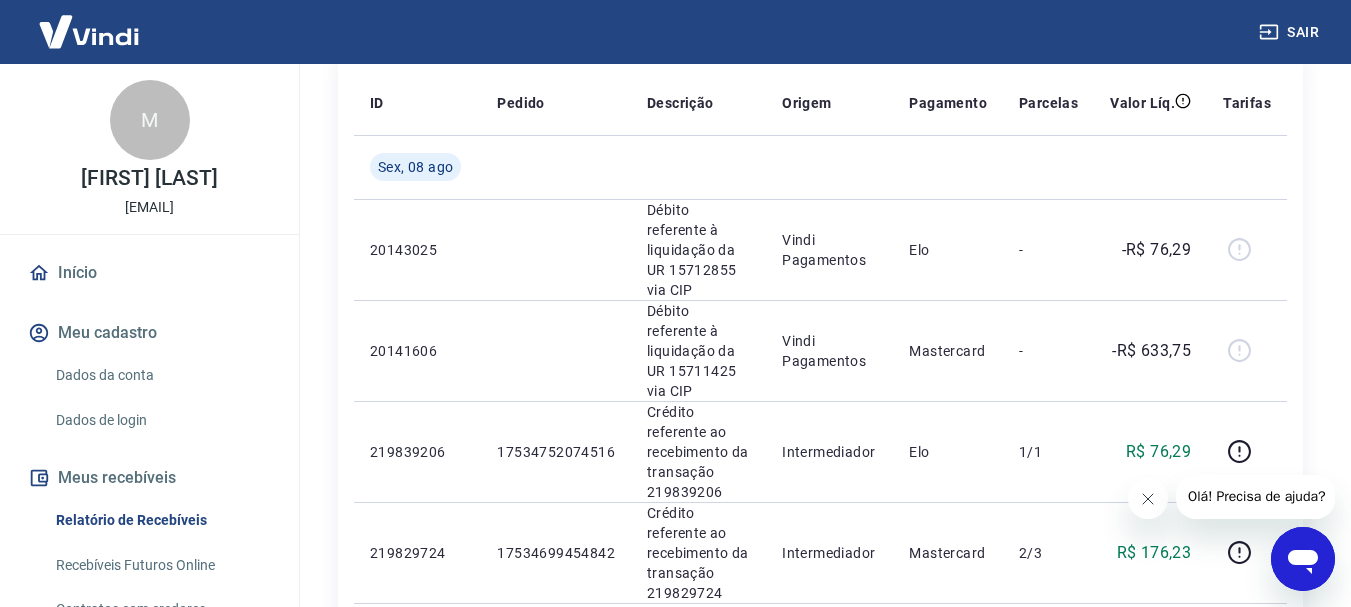click 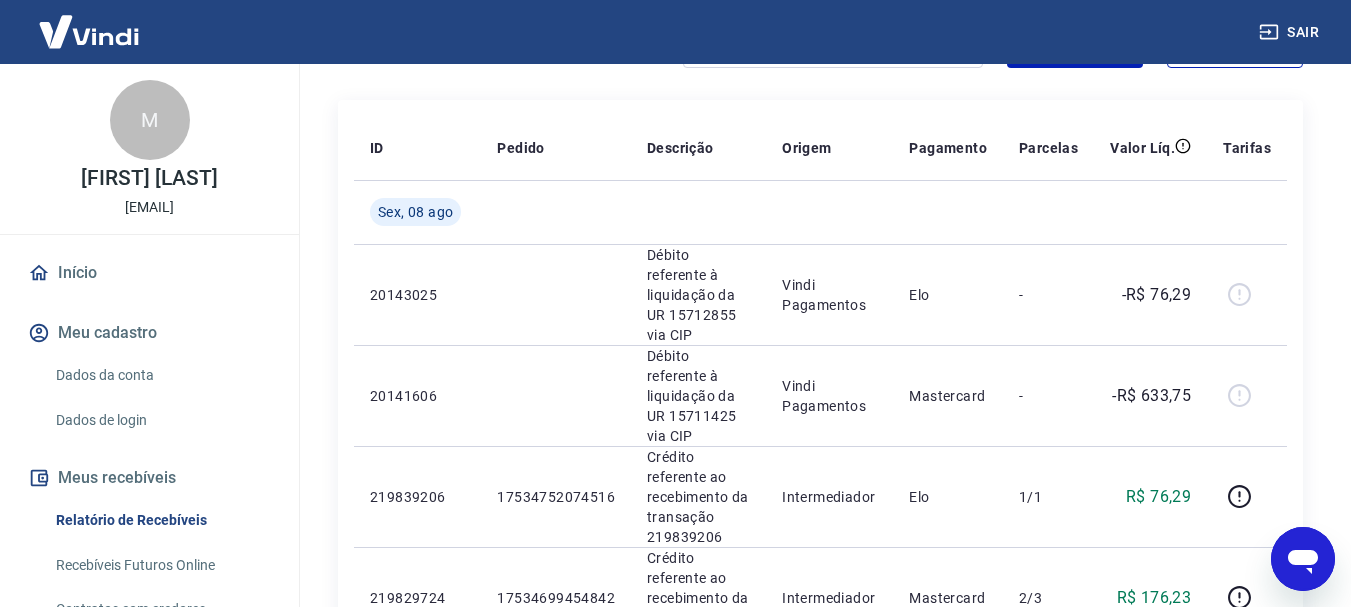 scroll, scrollTop: 242, scrollLeft: 0, axis: vertical 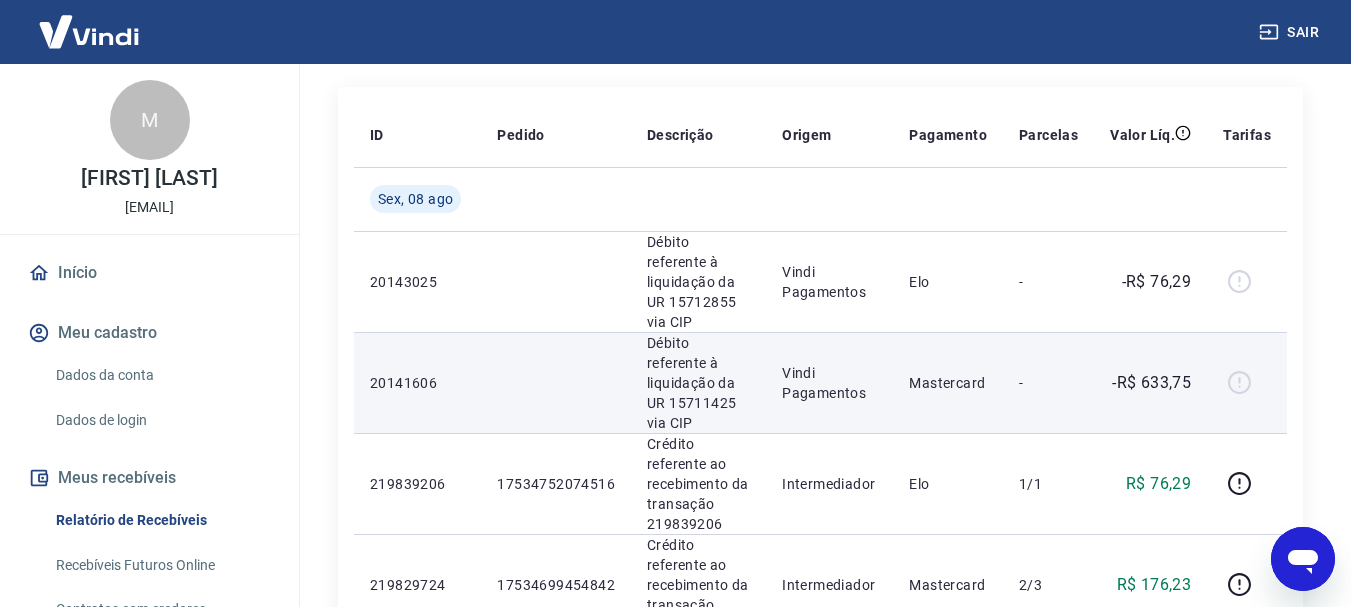 click at bounding box center [1247, 383] 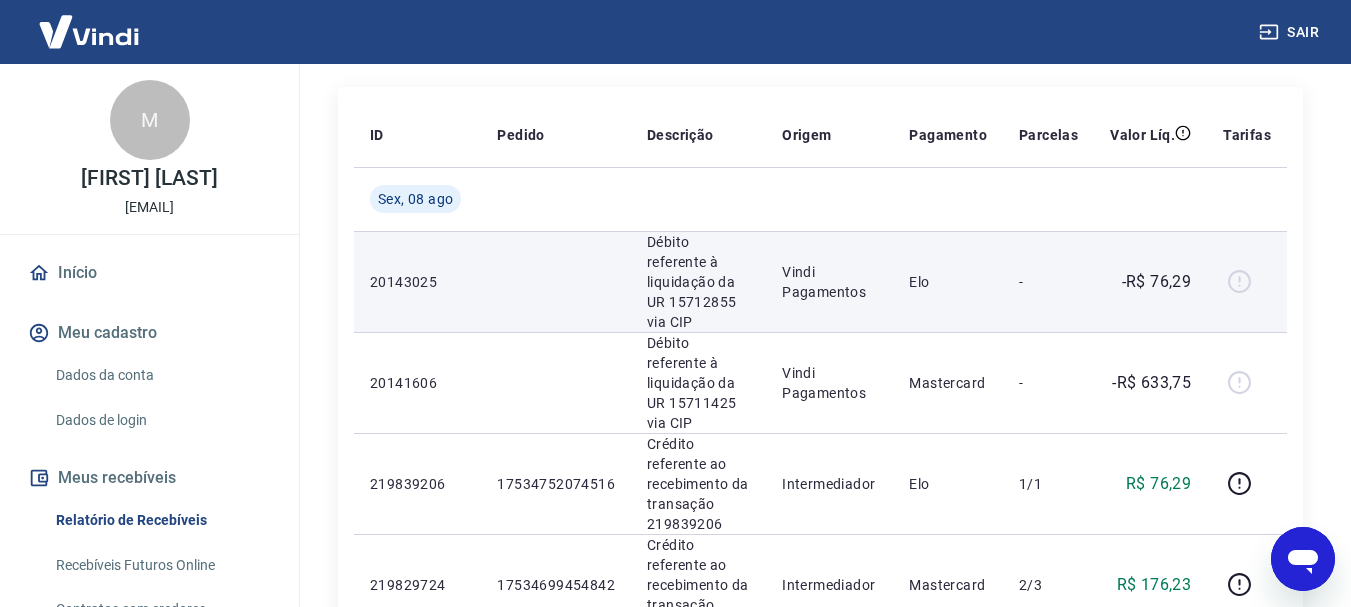 click at bounding box center (1247, 282) 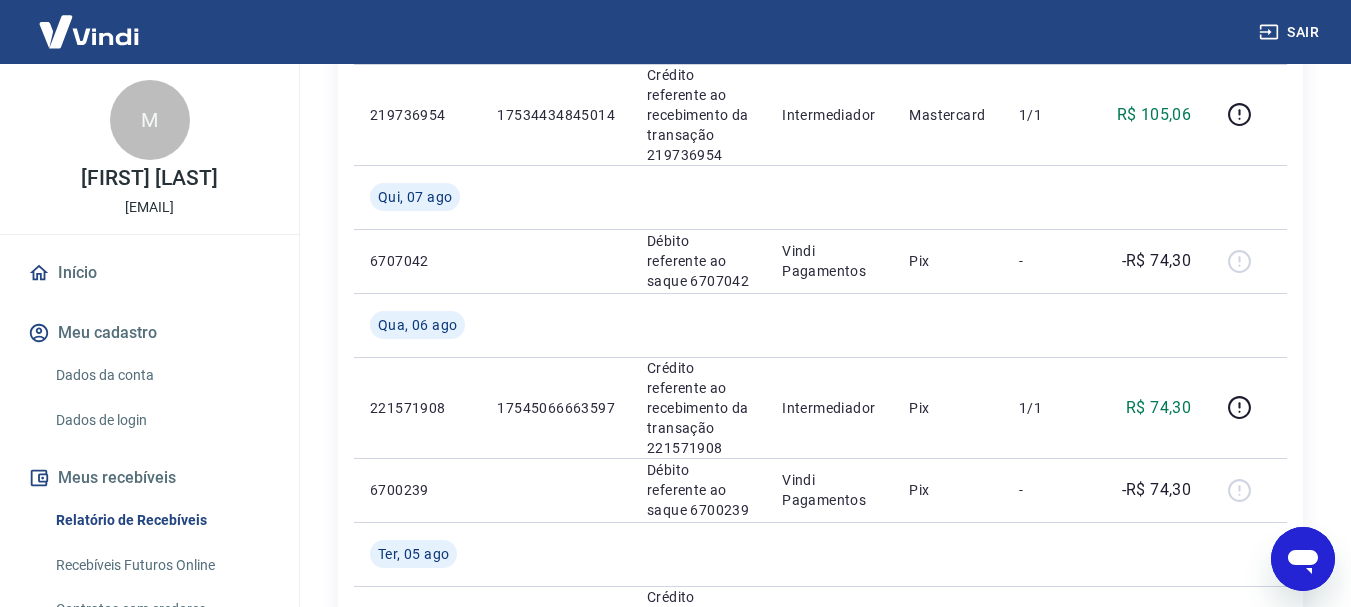 scroll, scrollTop: 1052, scrollLeft: 0, axis: vertical 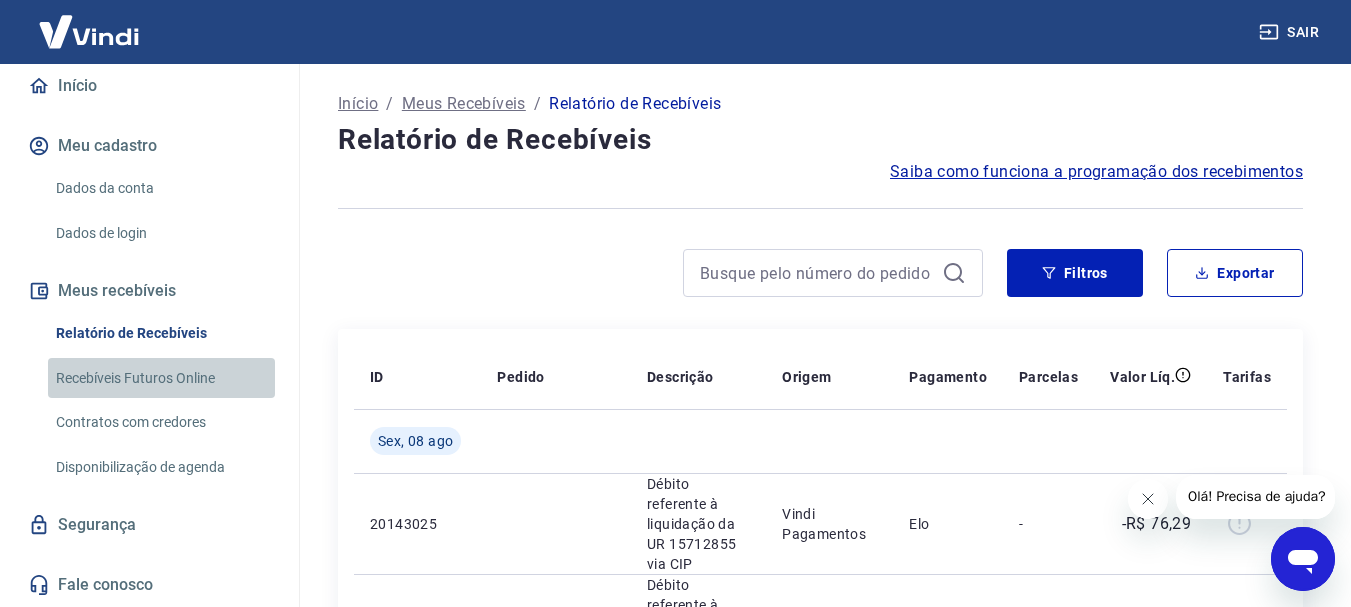 click on "Recebíveis Futuros Online" at bounding box center (161, 378) 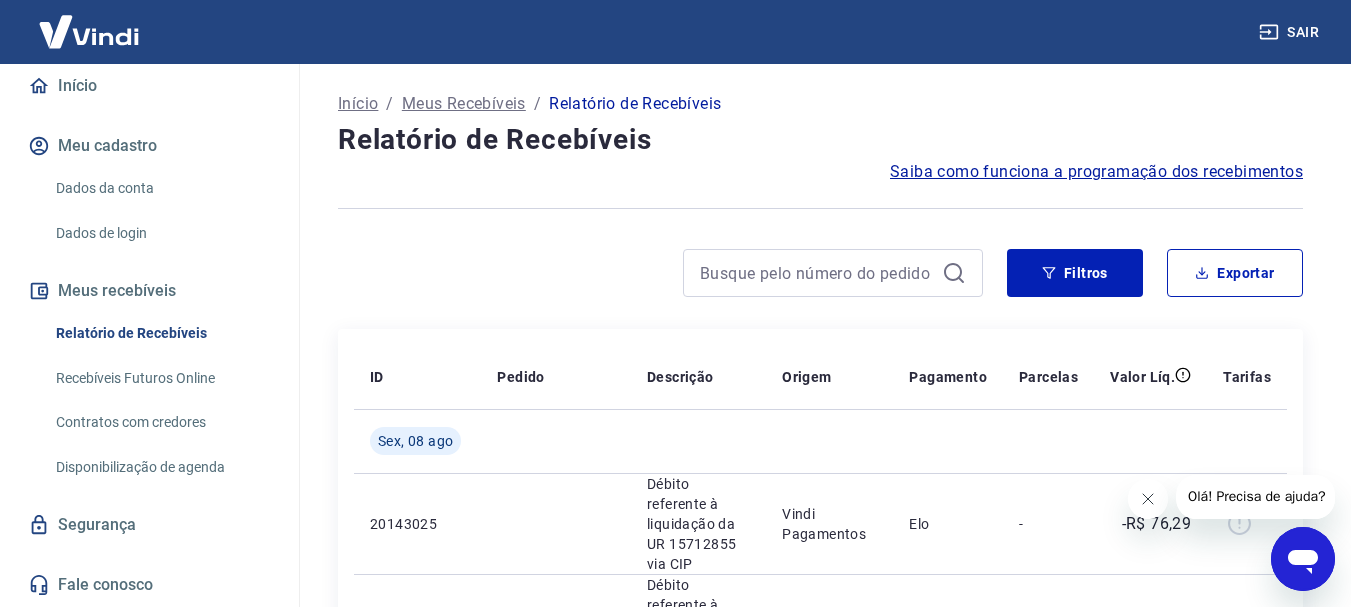click on "Saiba como funciona a programação dos recebimentos" at bounding box center (1096, 172) 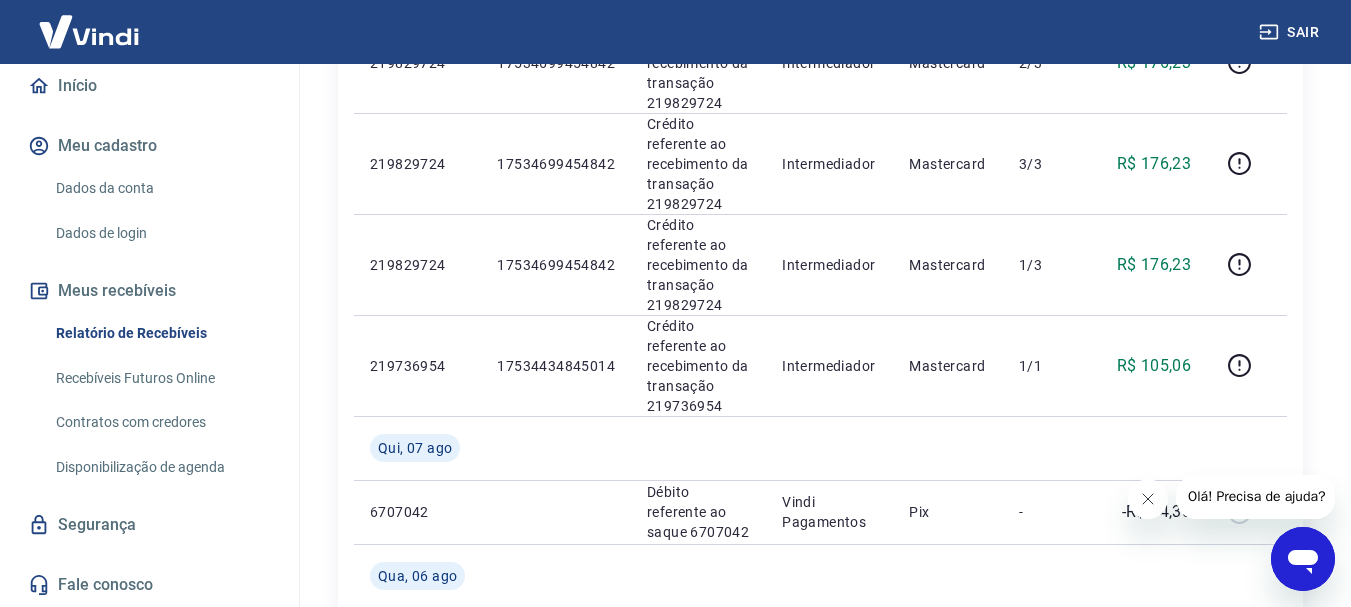 scroll, scrollTop: 773, scrollLeft: 0, axis: vertical 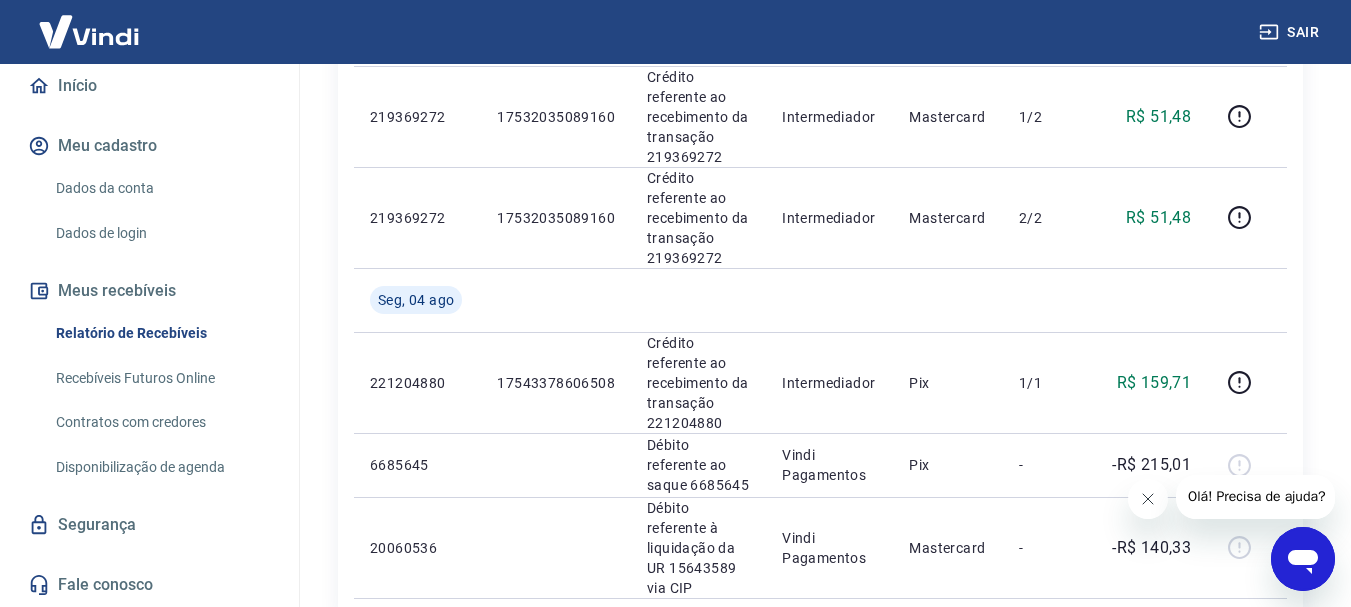 drag, startPoint x: 1357, startPoint y: 241, endPoint x: 30, endPoint y: 9, distance: 1347.1277 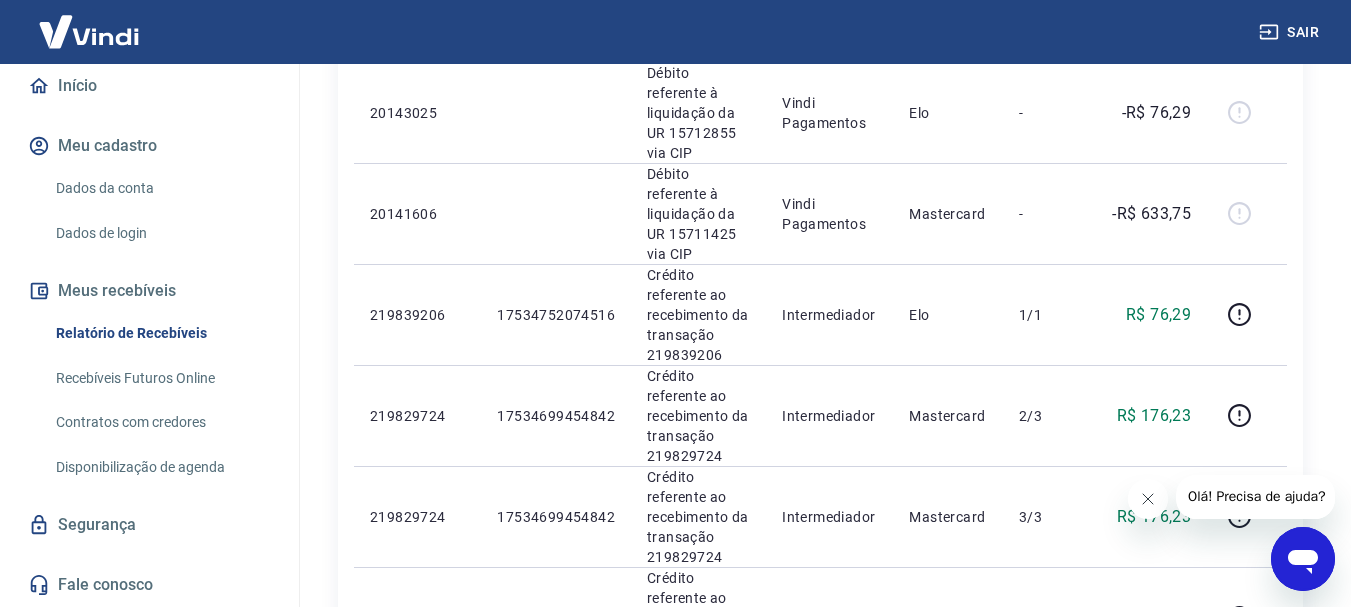 scroll, scrollTop: 234, scrollLeft: 0, axis: vertical 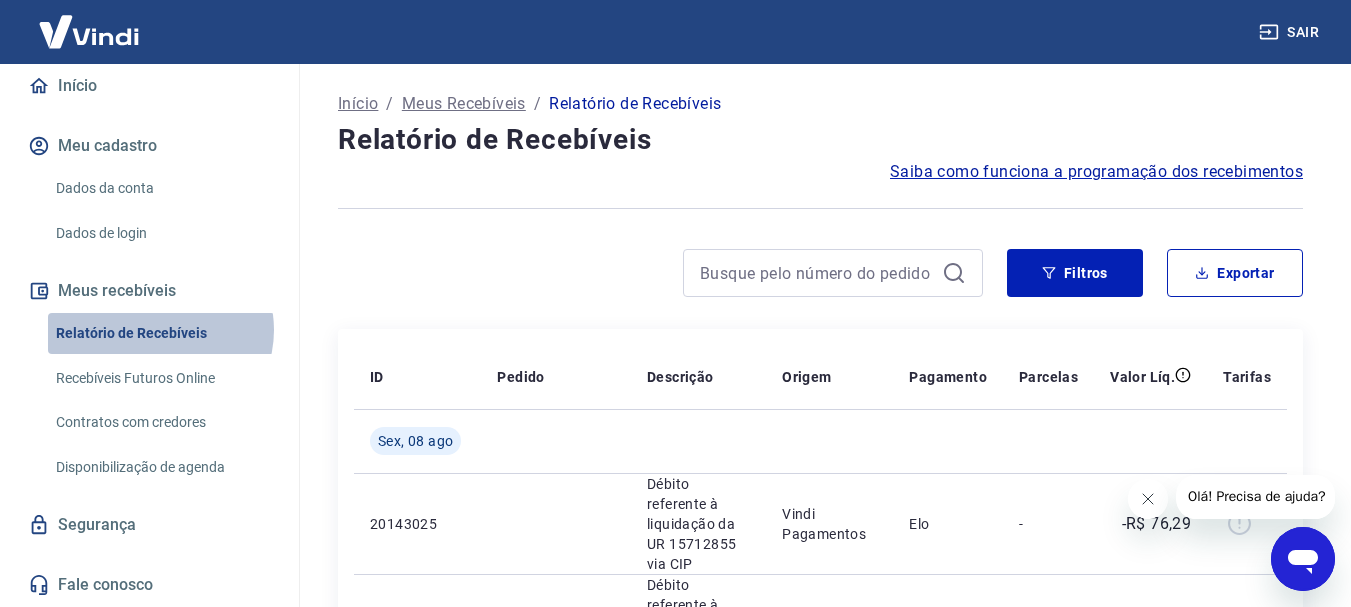 click on "Relatório de Recebíveis" at bounding box center (161, 333) 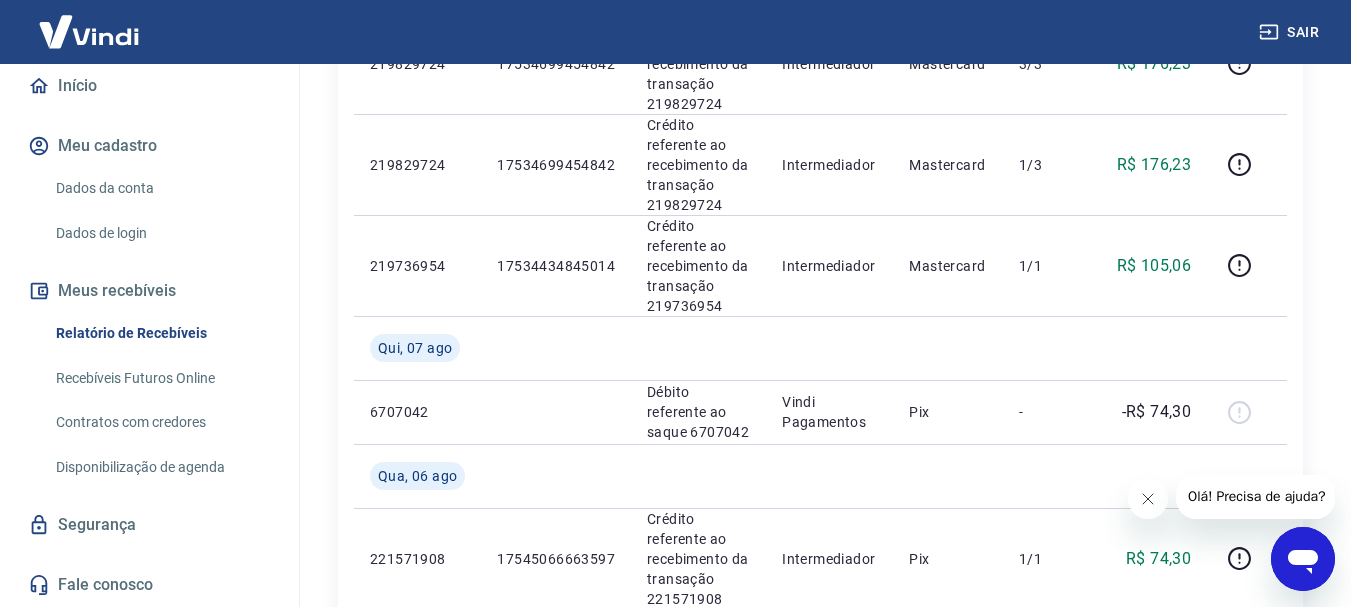 scroll, scrollTop: 869, scrollLeft: 0, axis: vertical 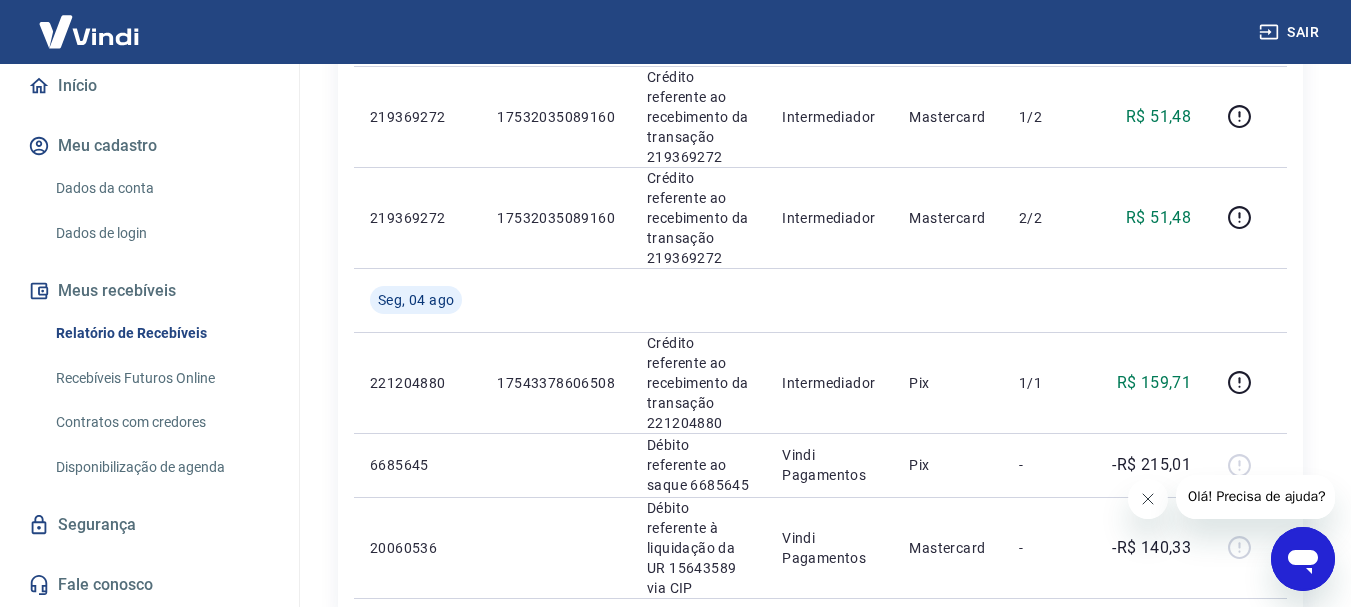 click at bounding box center [1263, 655] 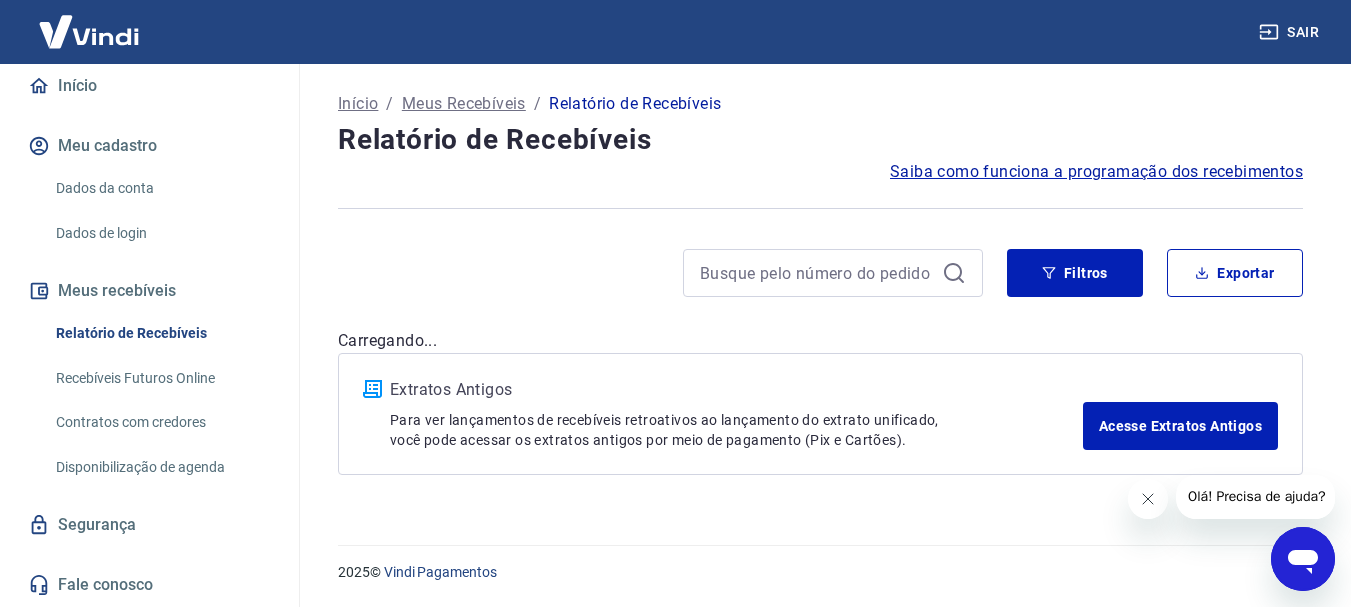 scroll, scrollTop: 0, scrollLeft: 0, axis: both 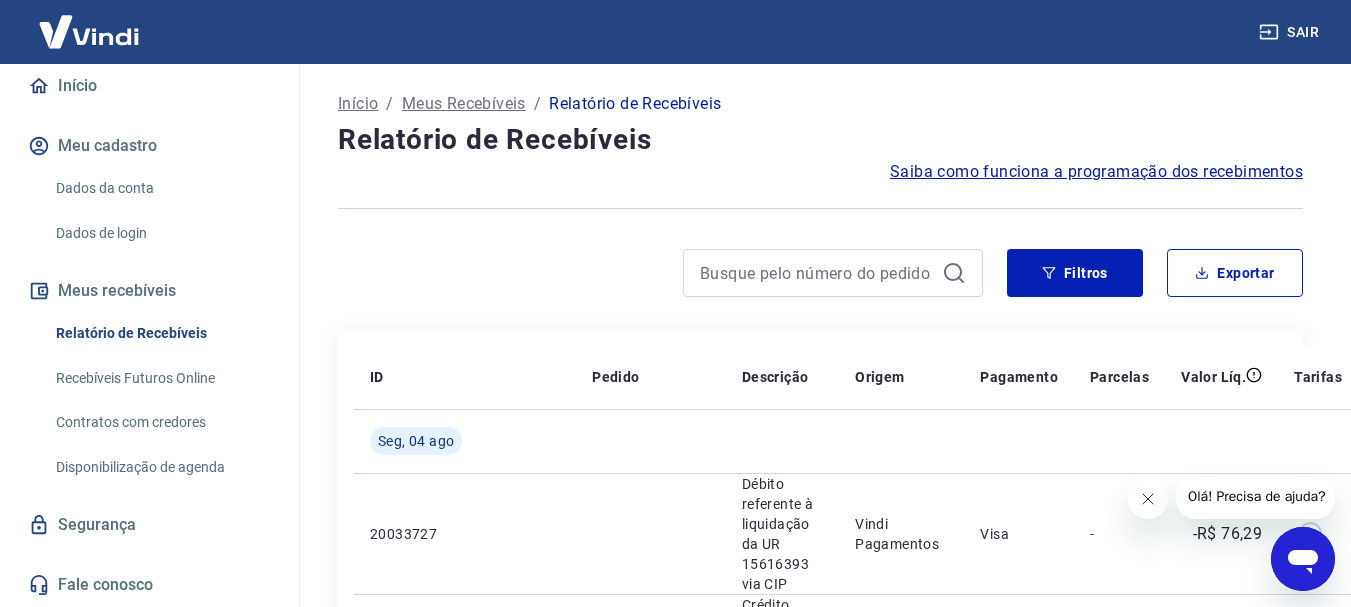 click on "Sair" at bounding box center [1291, 32] 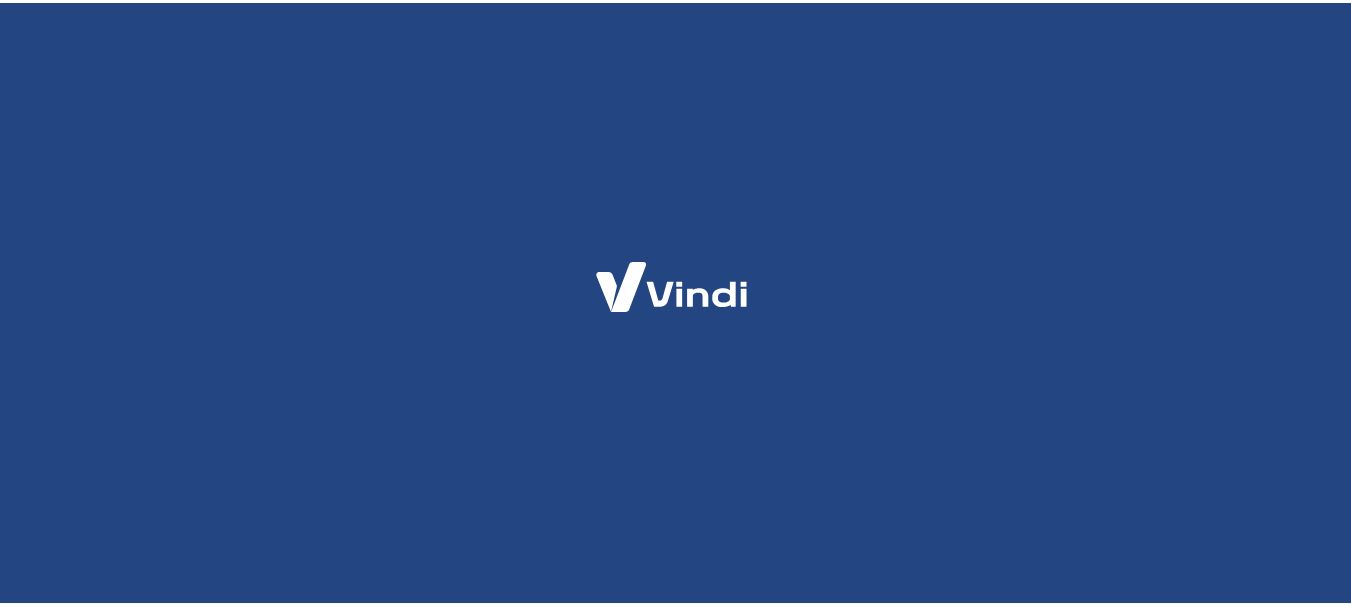 scroll, scrollTop: 0, scrollLeft: 0, axis: both 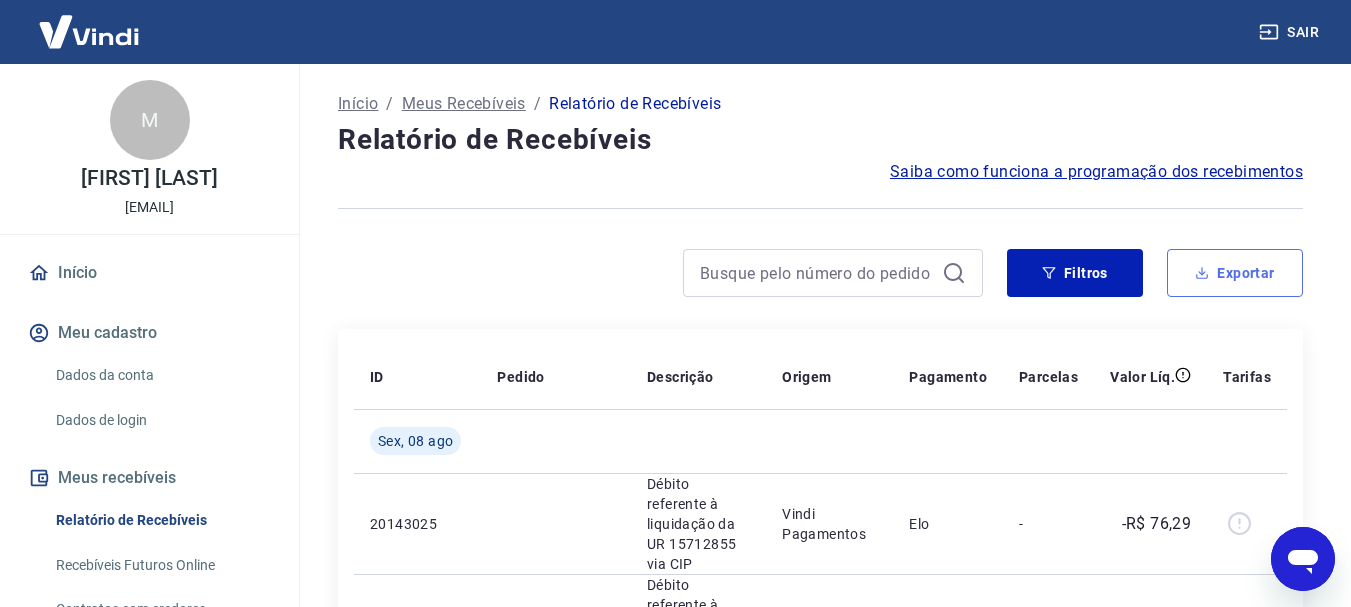 click on "Exportar" at bounding box center [1235, 273] 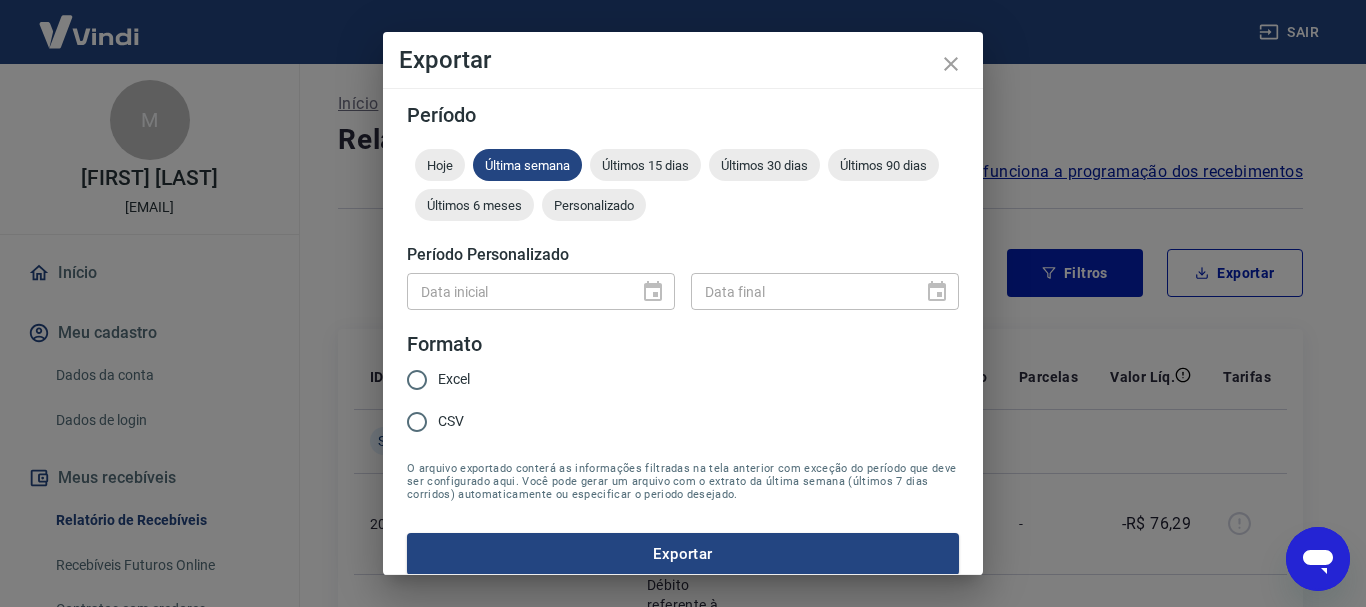 click on "Data inicial" at bounding box center (541, 291) 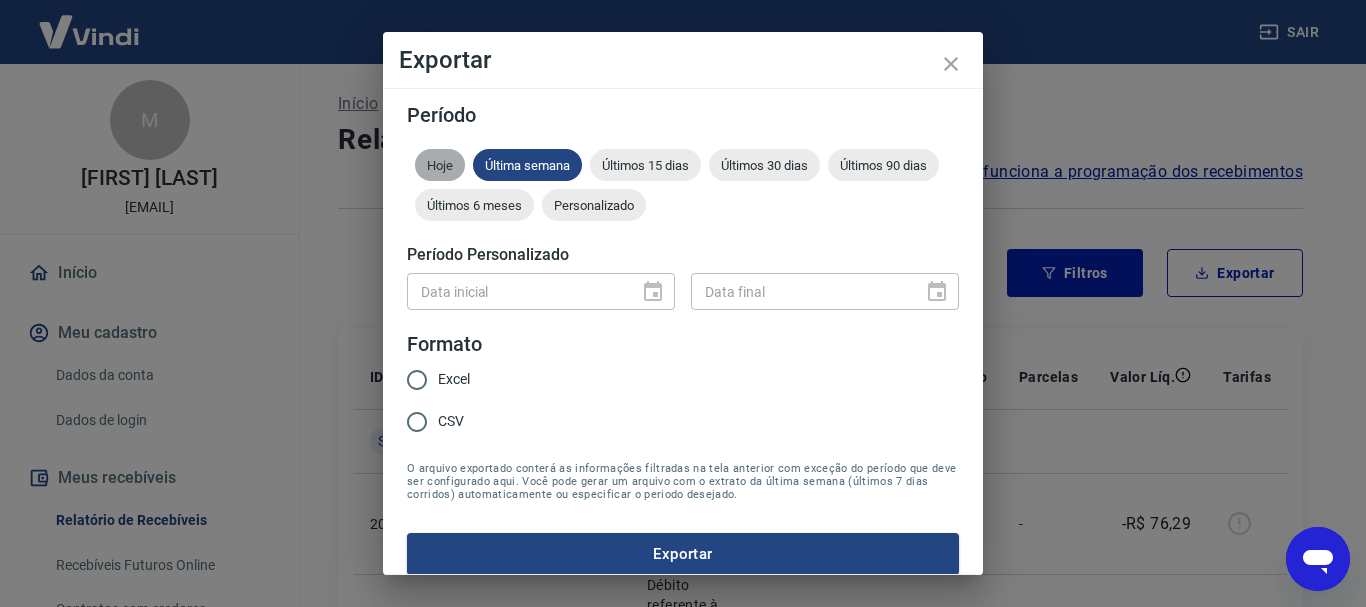click on "Hoje" at bounding box center [440, 165] 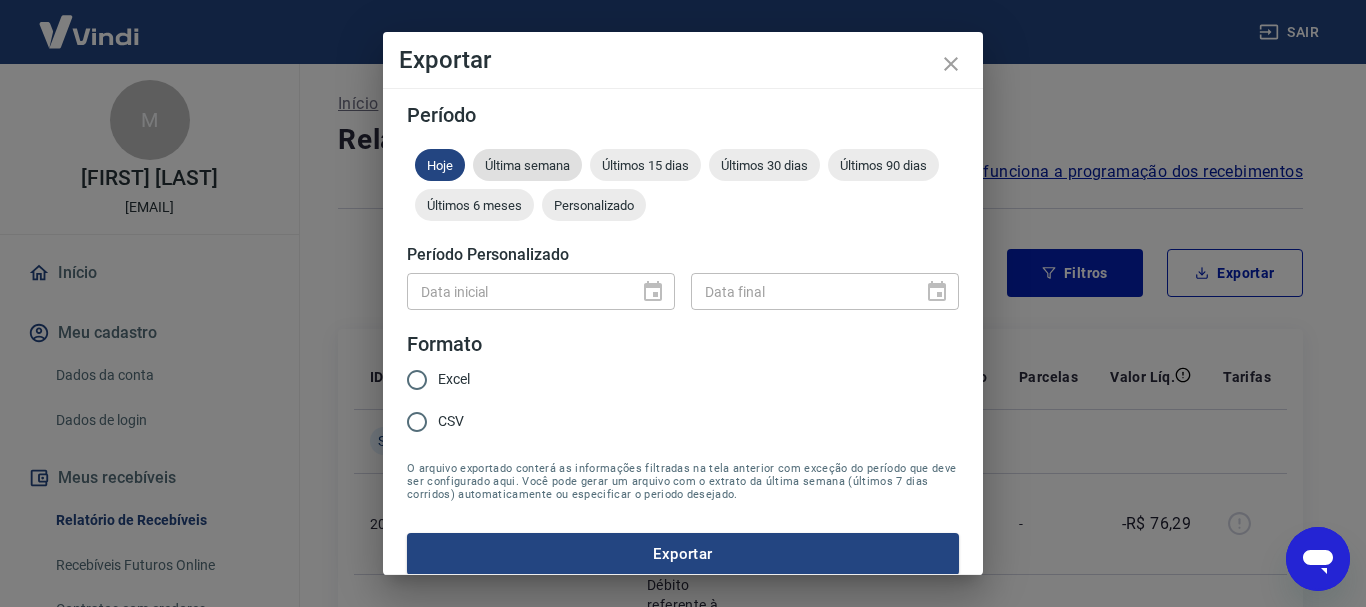 click on "Última semana" at bounding box center [527, 165] 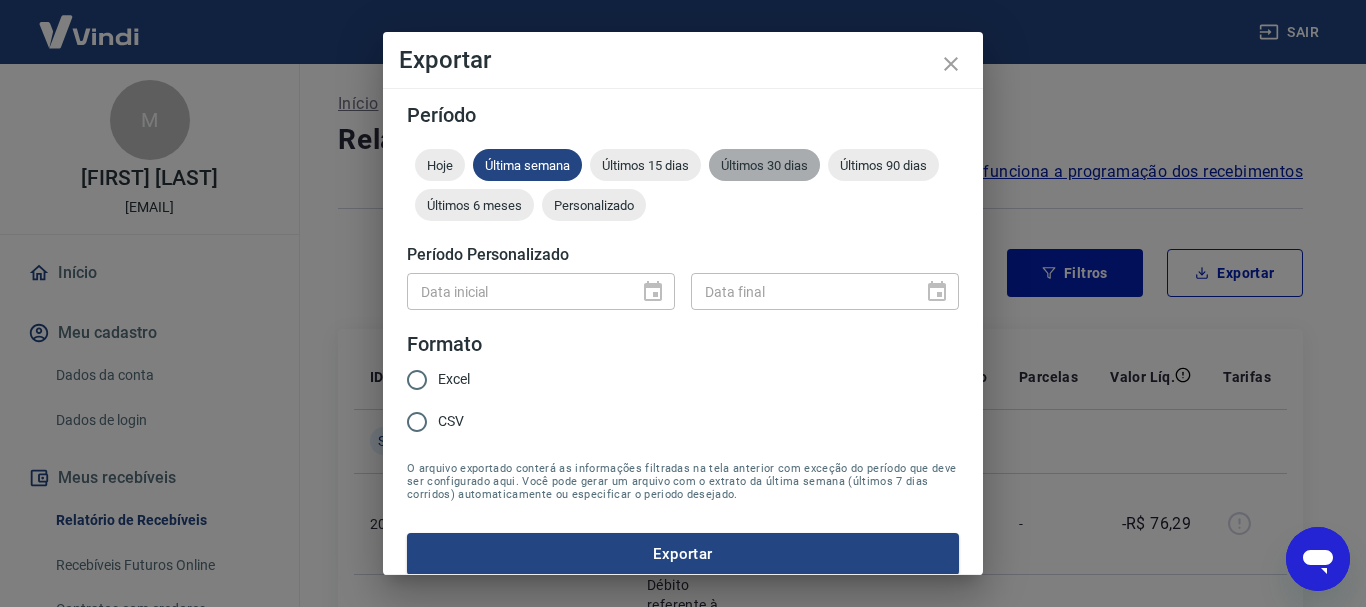 click on "Últimos 30 dias" at bounding box center (764, 165) 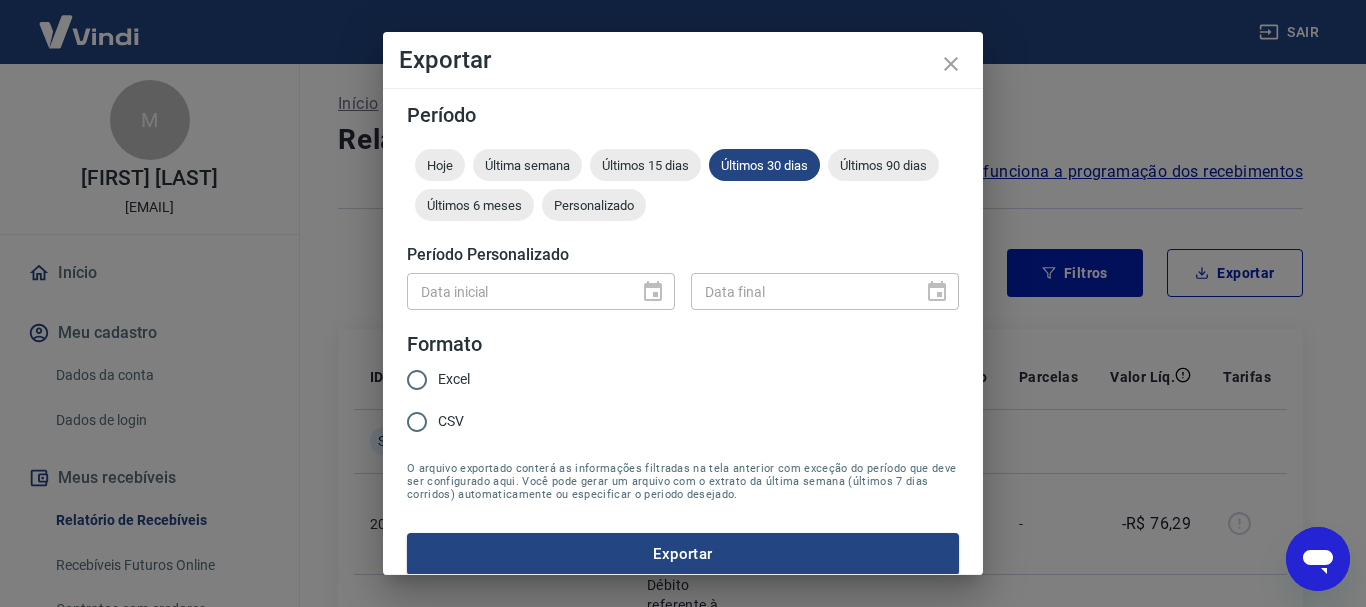 click on "Data inicial" at bounding box center (541, 291) 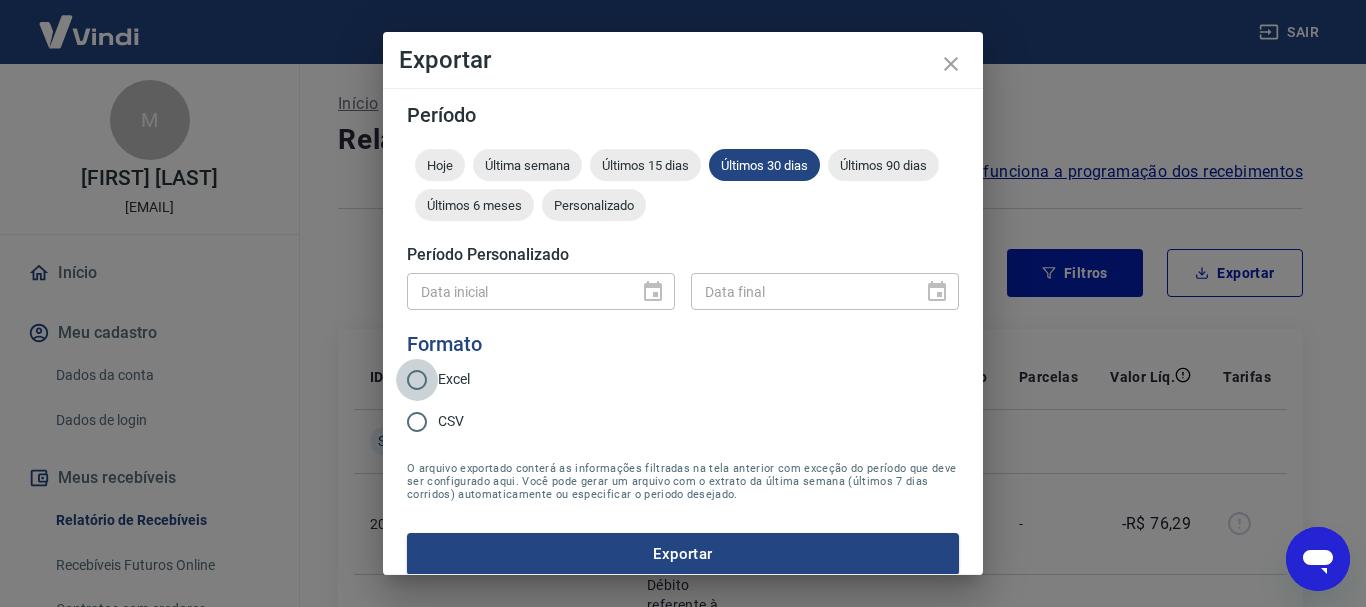 click on "Excel" at bounding box center (417, 380) 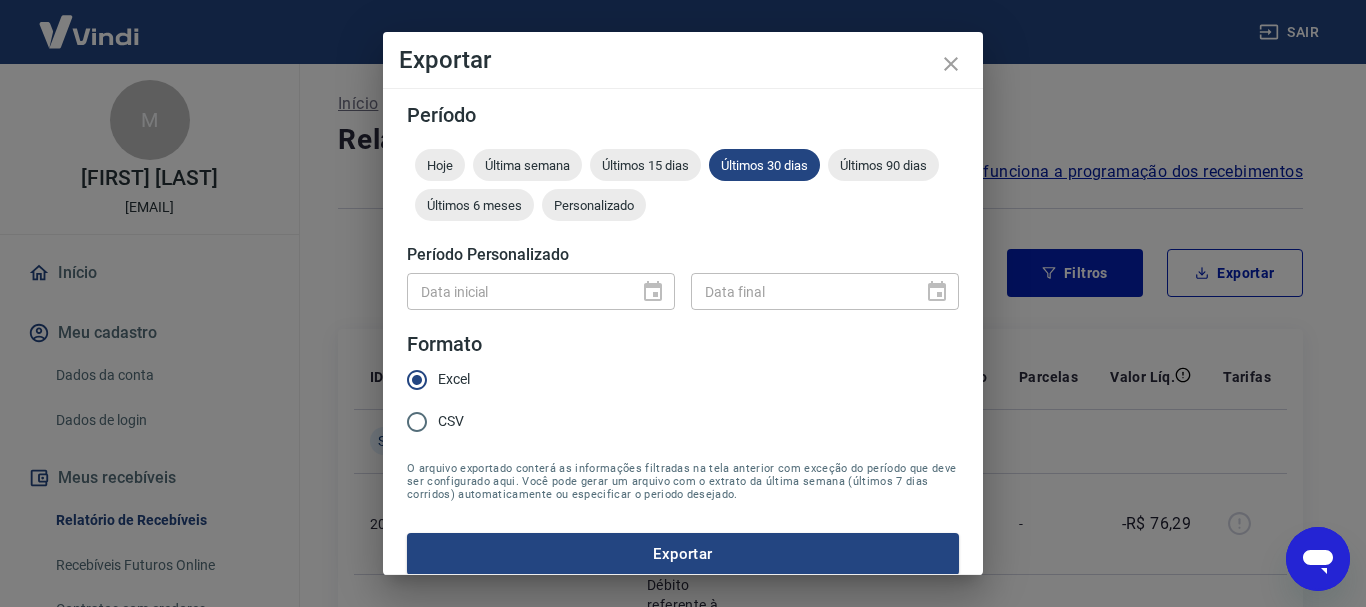 click on "Data inicial" at bounding box center (541, 291) 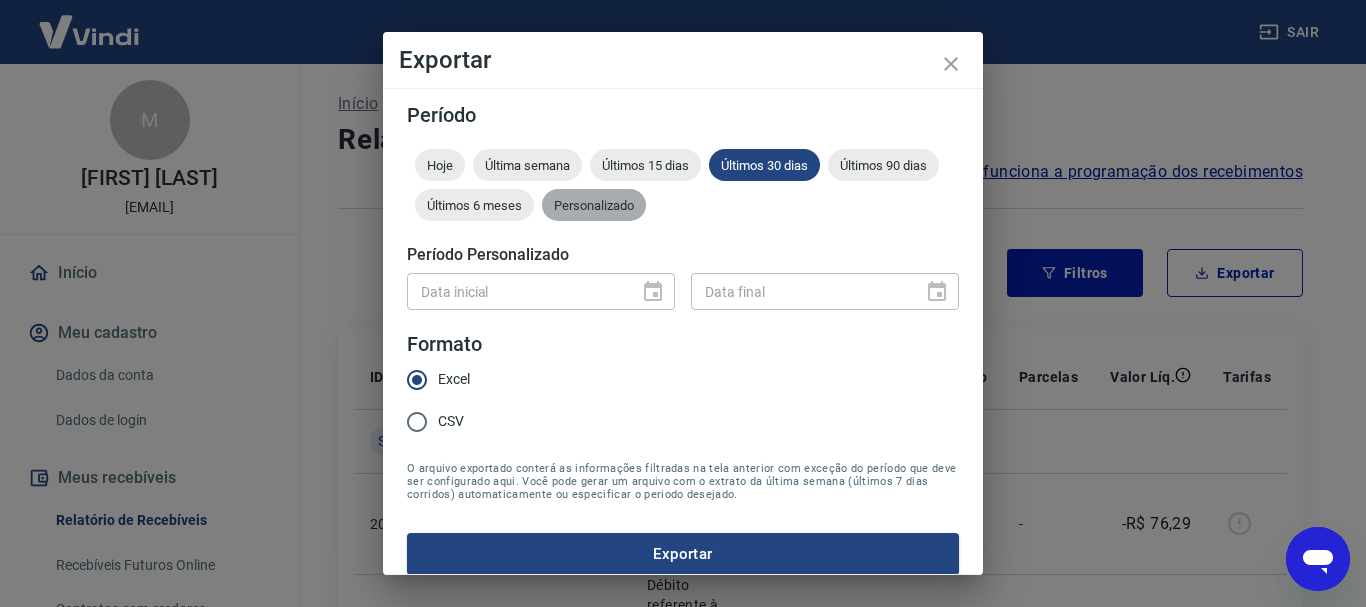 click on "Personalizado" at bounding box center [594, 205] 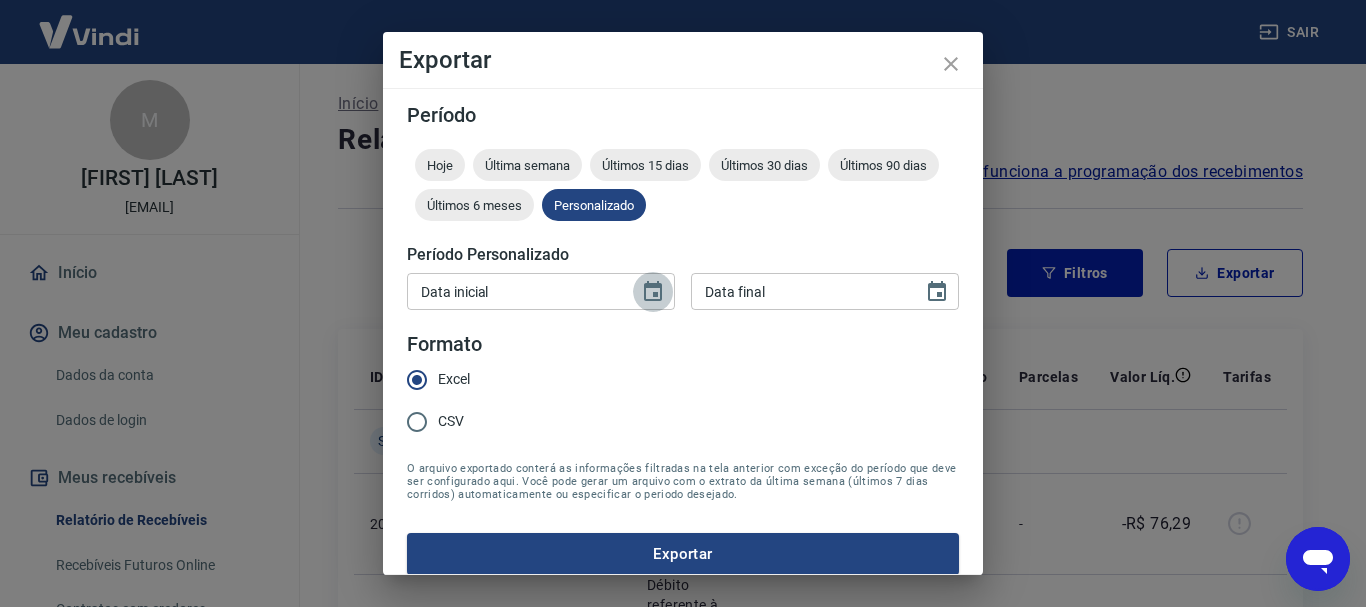 click 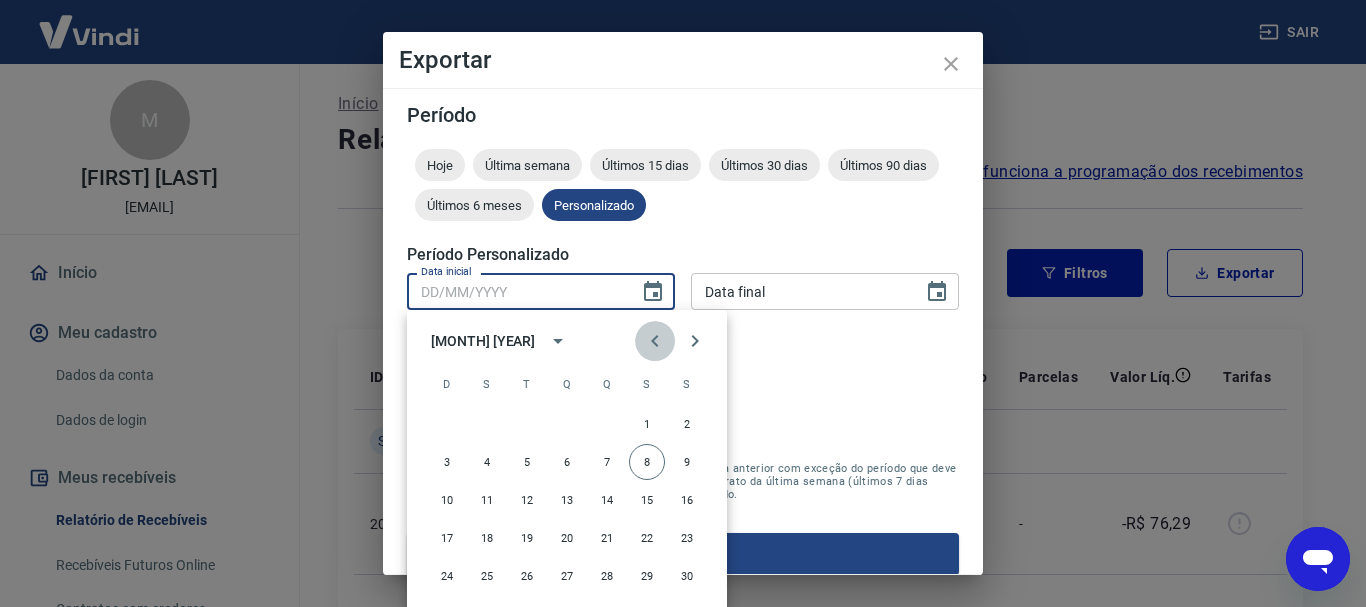 click 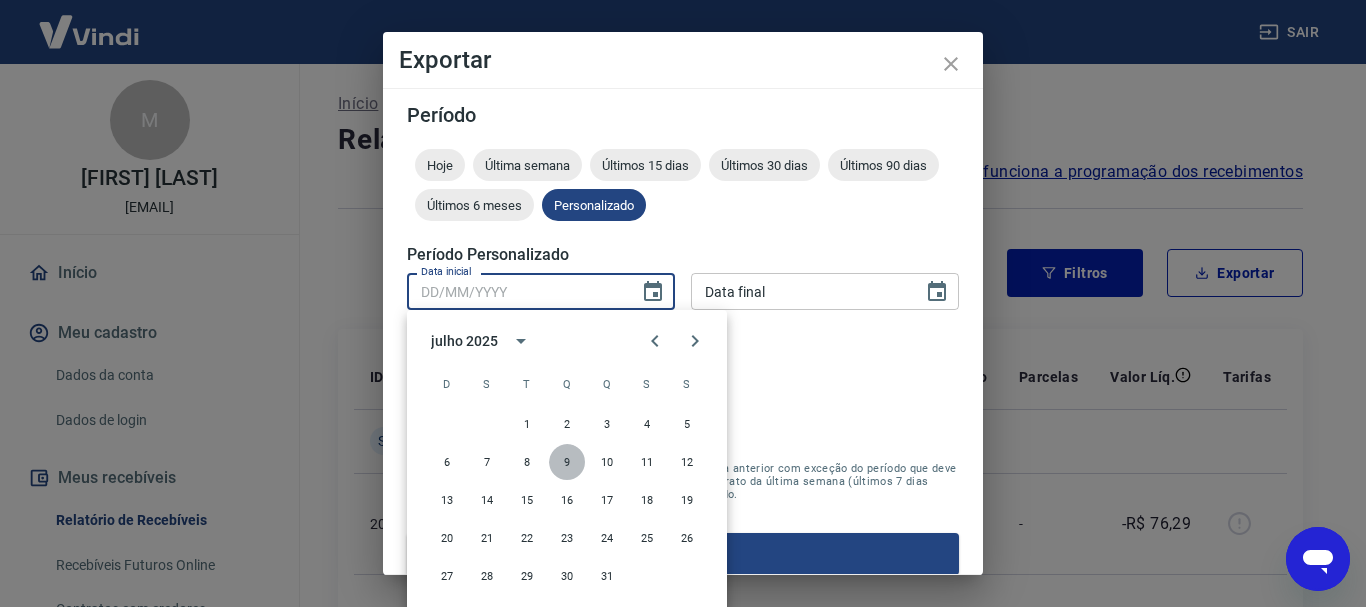 click on "9" at bounding box center [567, 462] 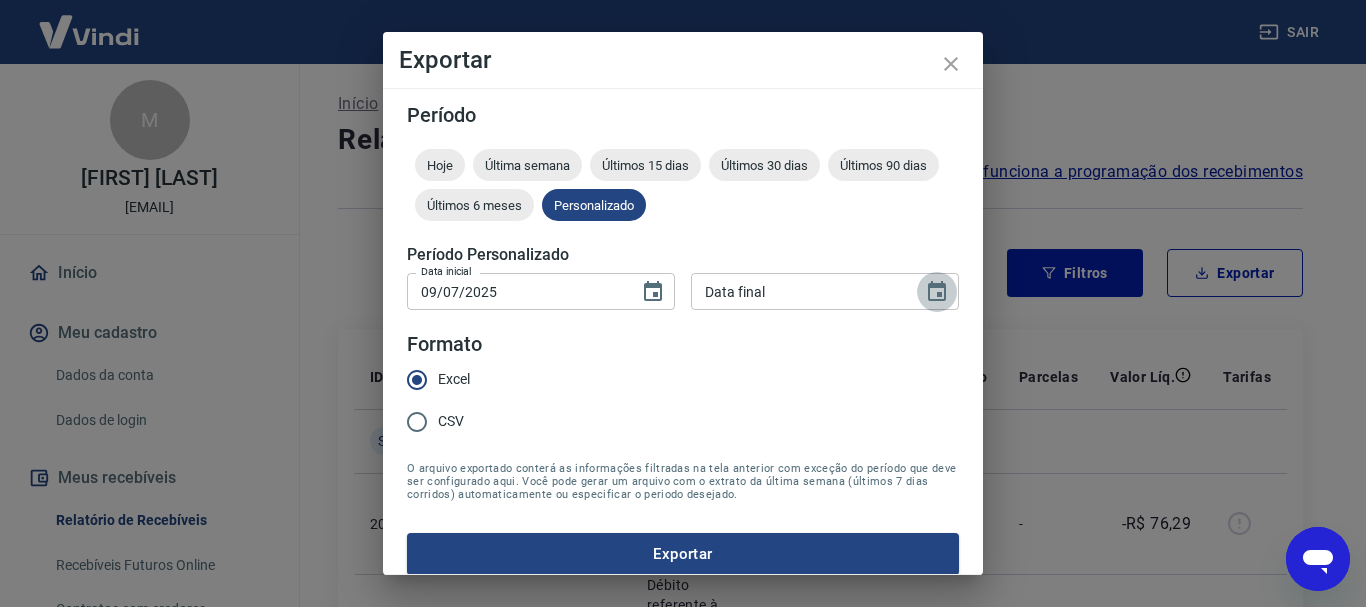 click 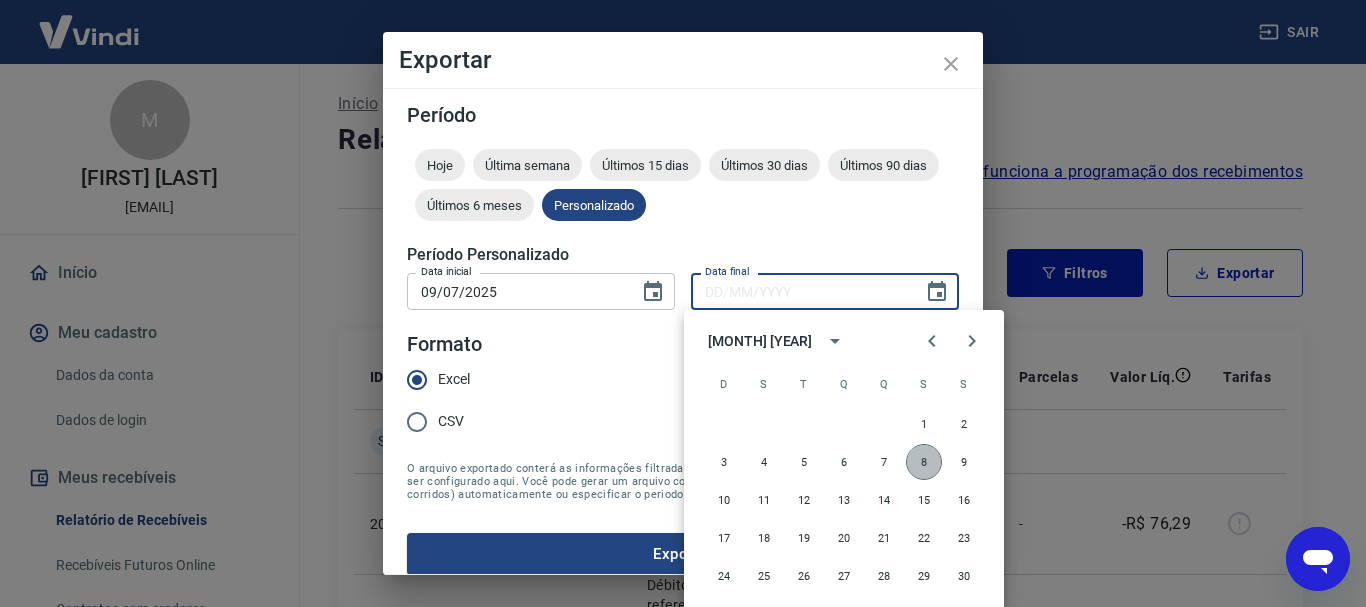click on "8" at bounding box center (924, 462) 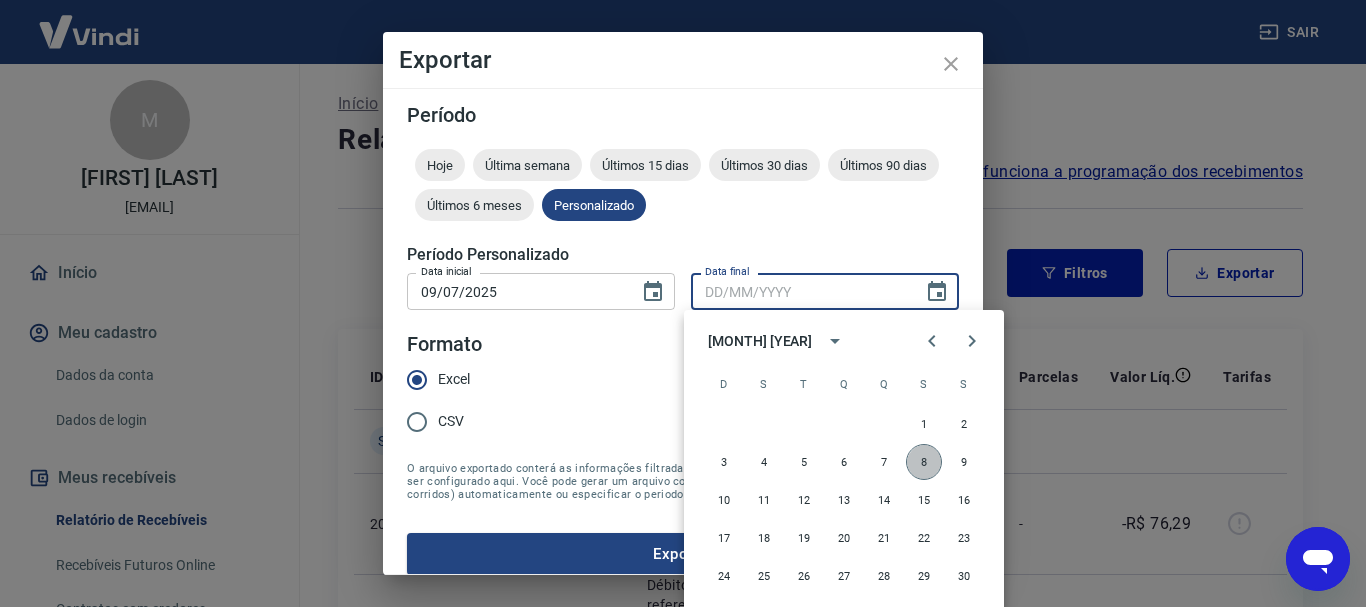 type on "08/08/2025" 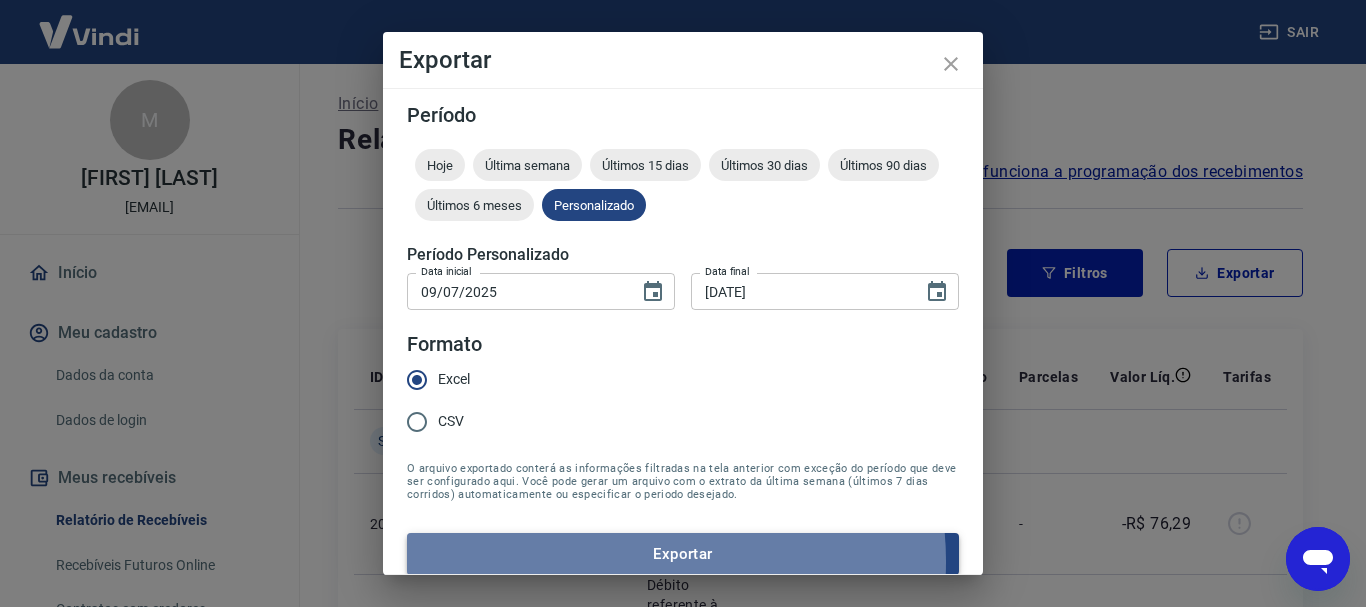 click on "Exportar" at bounding box center [683, 554] 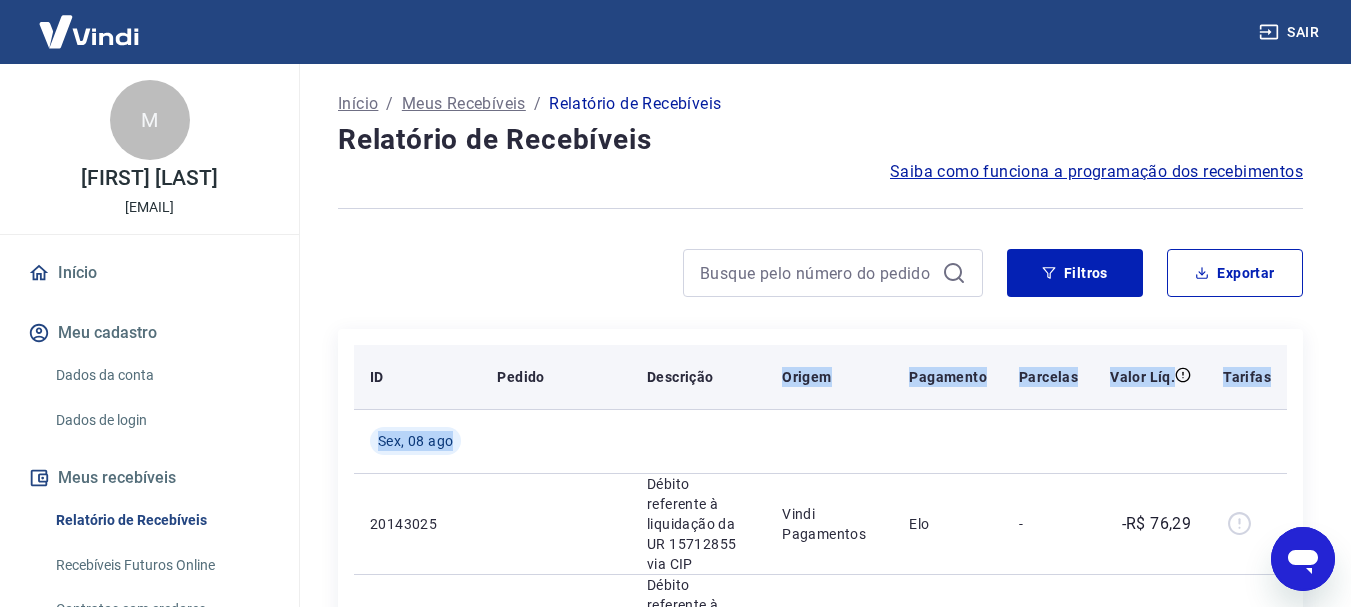 click on "ID Pedido Descrição Origem Pagamento Parcelas Valor Líq. Tarifas Sex, 08 ago 20143025 Débito referente à liquidação da UR 15712855 via CIP Vindi Pagamentos Elo - -R$ 76,29 20141606 Débito referente à liquidação da UR 15711425 via CIP Vindi Pagamentos Mastercard - -R$ 633,75 219839206 17534752074516 Crédito referente ao recebimento da transação 219839206 Intermediador Elo 1/1 R$ 76,29 219829724 17534699454842 Crédito referente ao recebimento da transação 219829724 Intermediador Mastercard 2/3 R$ 176,23 219829724 17534699454842 Crédito referente ao recebimento da transação 219829724 Intermediador Mastercard 3/3 R$ 176,23 219829724 17534699454842 Crédito referente ao recebimento da transação 219829724 Intermediador Mastercard 1/3 R$ 176,23 219736954 17534434845014 Crédito referente ao recebimento da transação 219736954 Intermediador Mastercard 1/1 R$ 105,06 Qui, 07 ago 6707042 Débito referente ao saque 6707042 Vindi Pagamentos Pix - -R$ 74,30 Qua, 06 ago 221571908 Intermediador" at bounding box center [820, 1473] 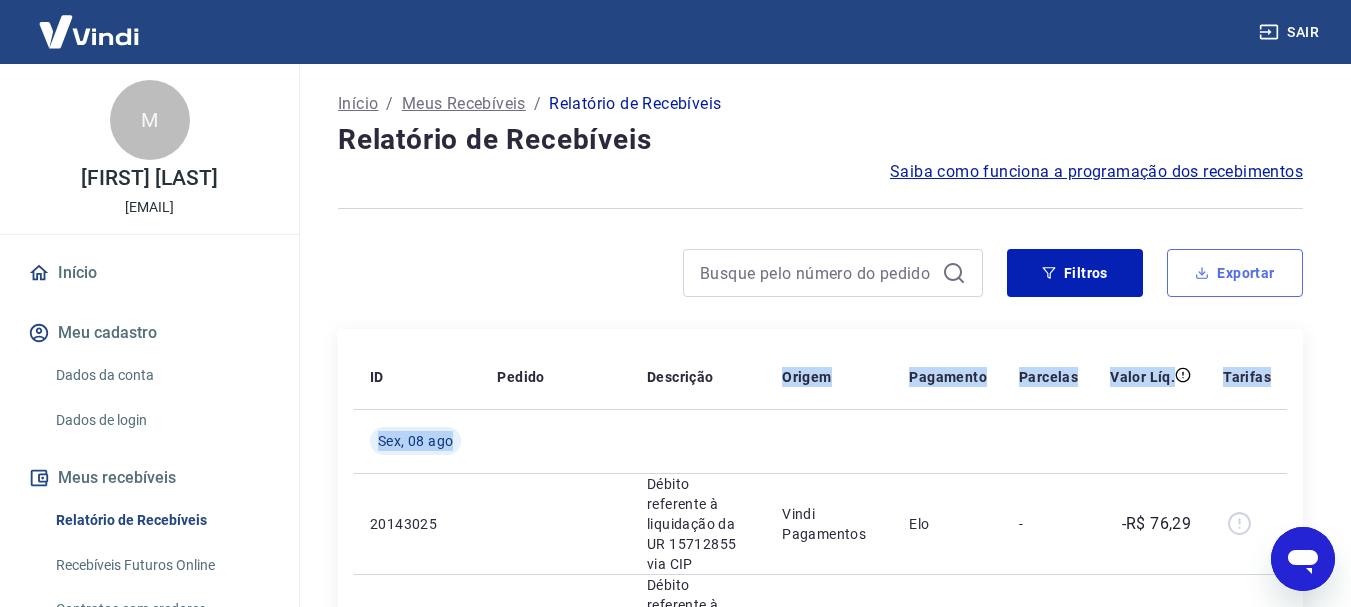 click on "Exportar" at bounding box center (1235, 273) 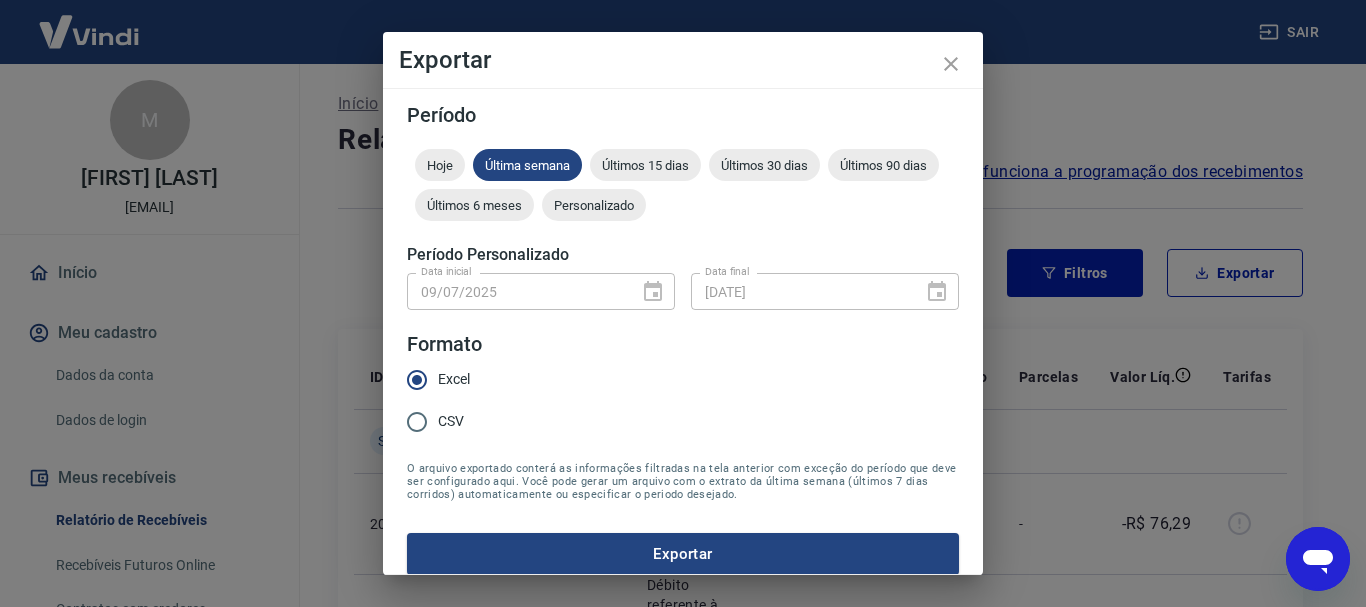 click on "Data inicial 09/07/2025 Data inicial Data final 08/08/2025 Data final" at bounding box center (683, 289) 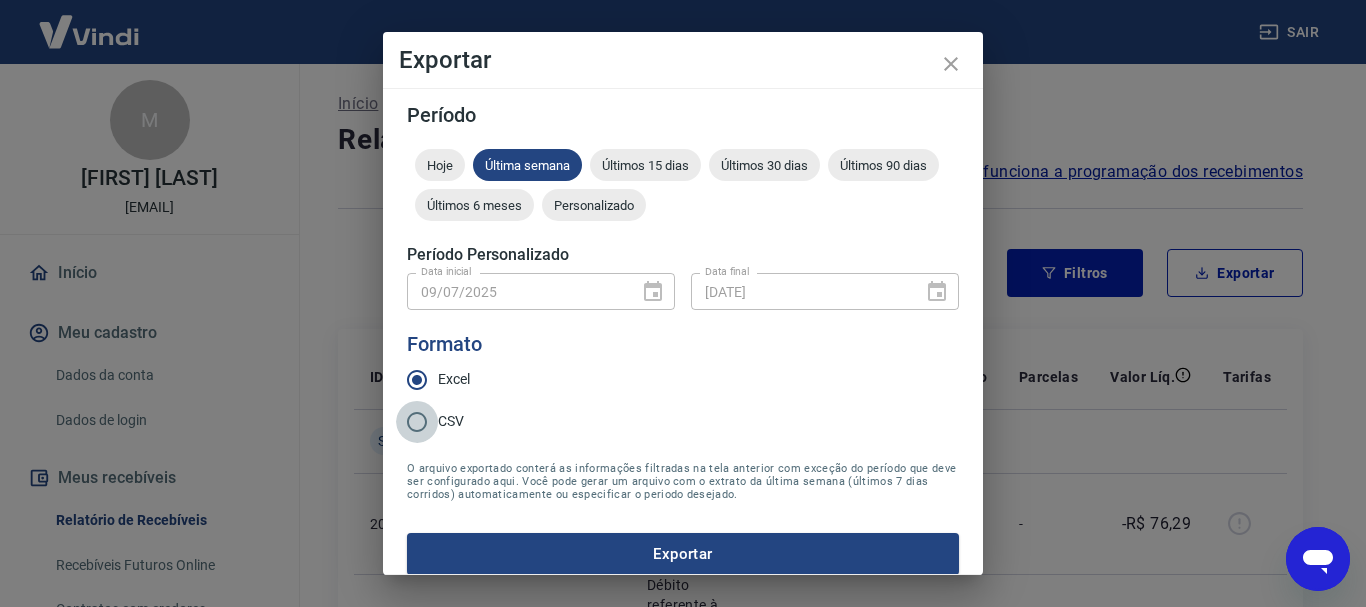 click on "CSV" at bounding box center (417, 422) 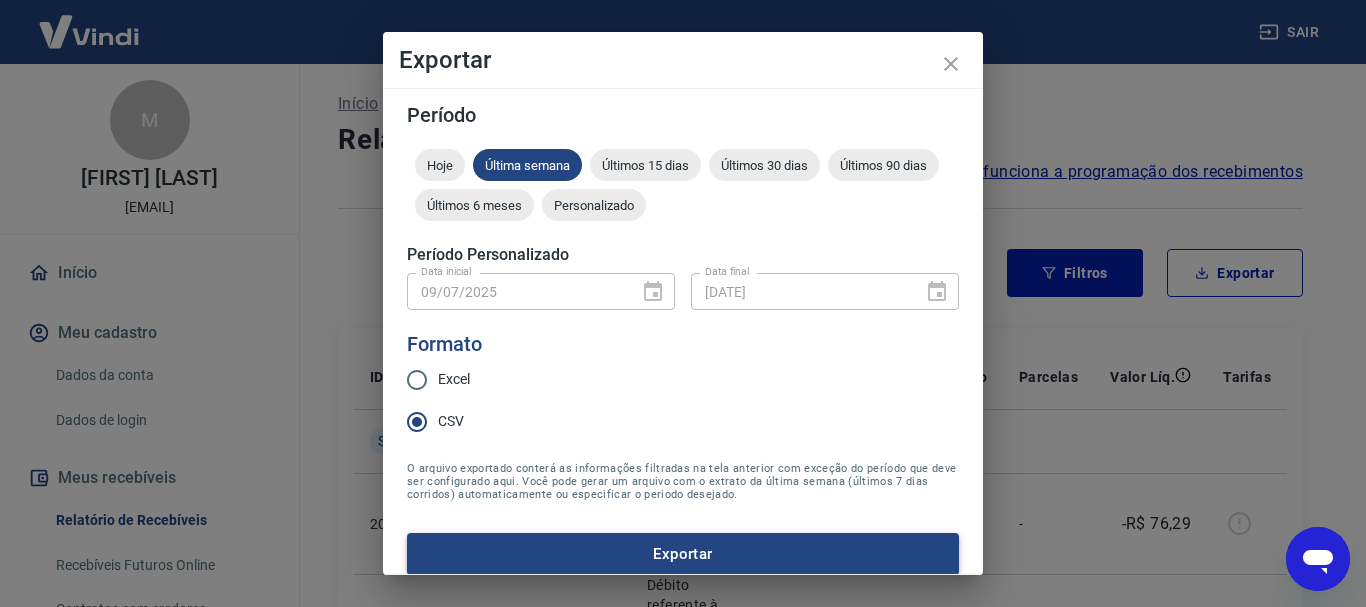 click on "Exportar" at bounding box center (683, 554) 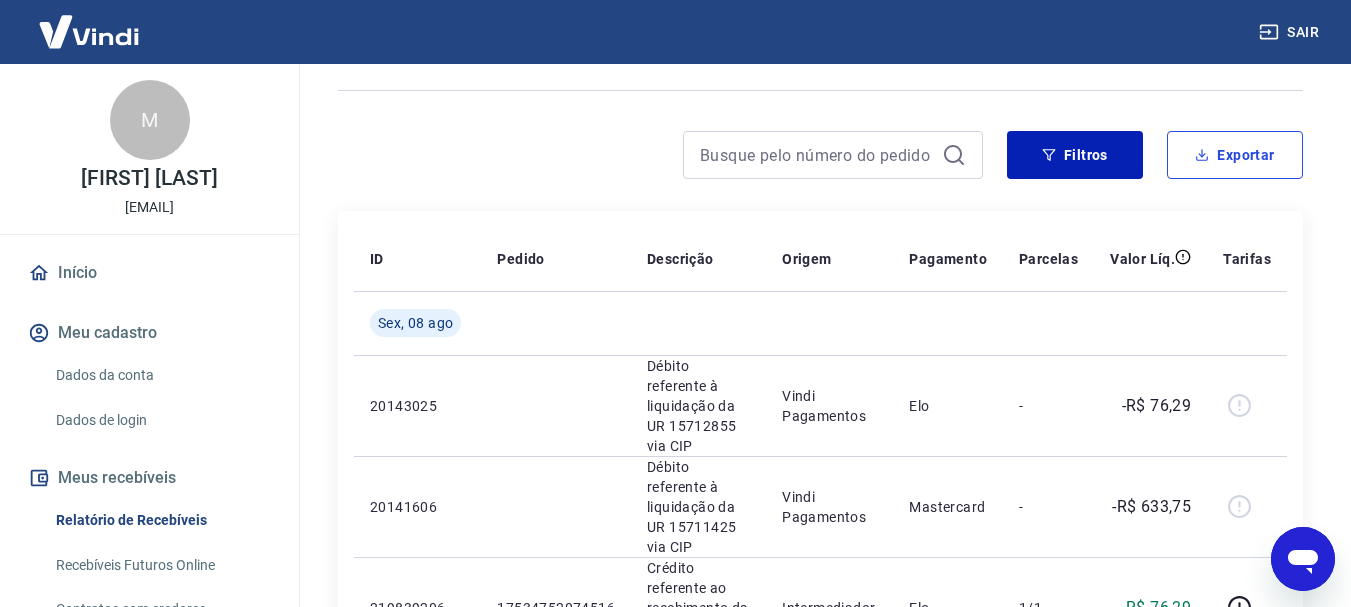 scroll, scrollTop: 119, scrollLeft: 0, axis: vertical 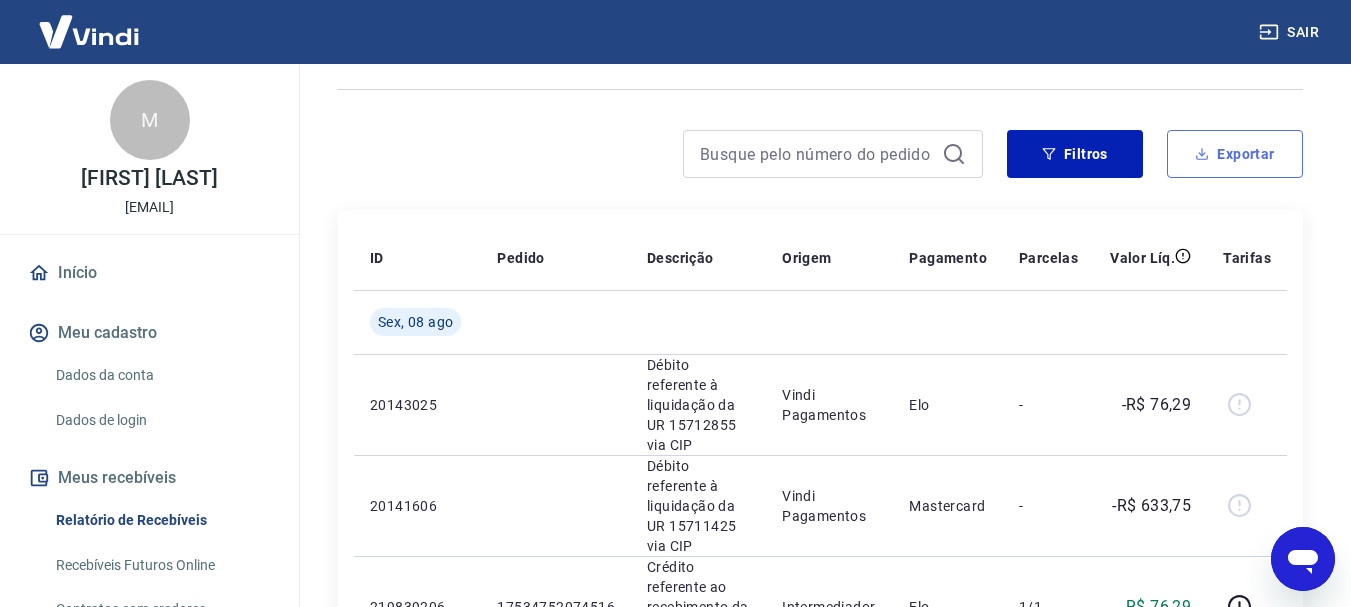 click on "Exportar" at bounding box center (1235, 154) 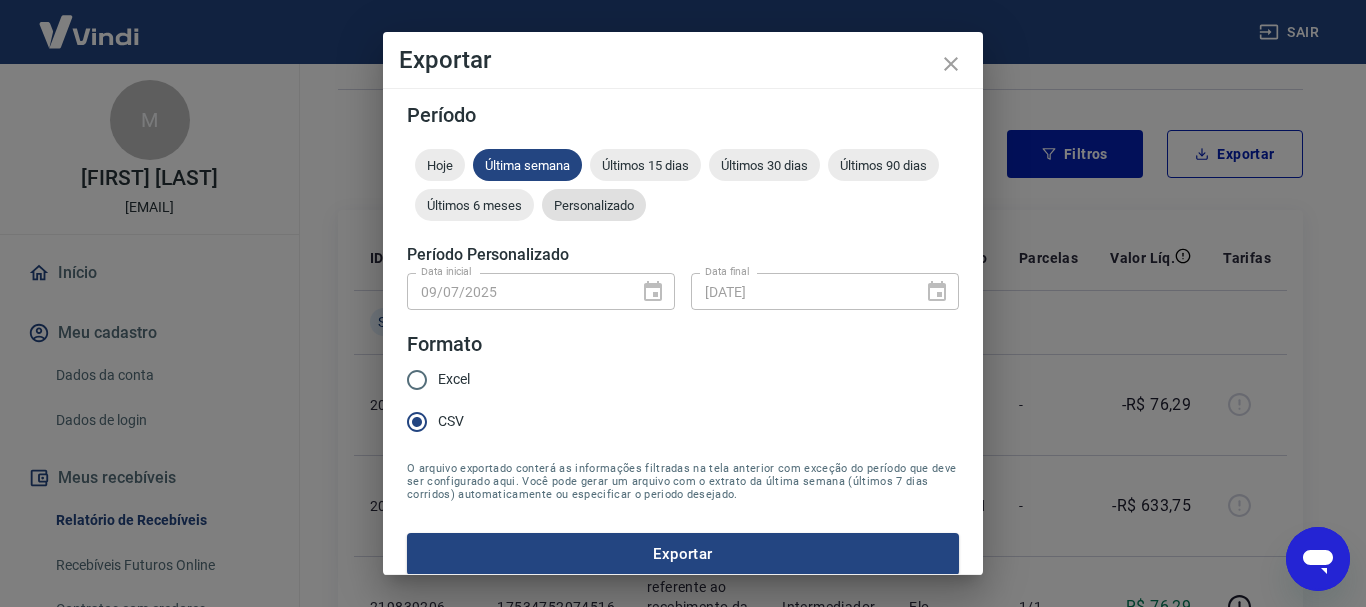 click on "Personalizado" at bounding box center (594, 205) 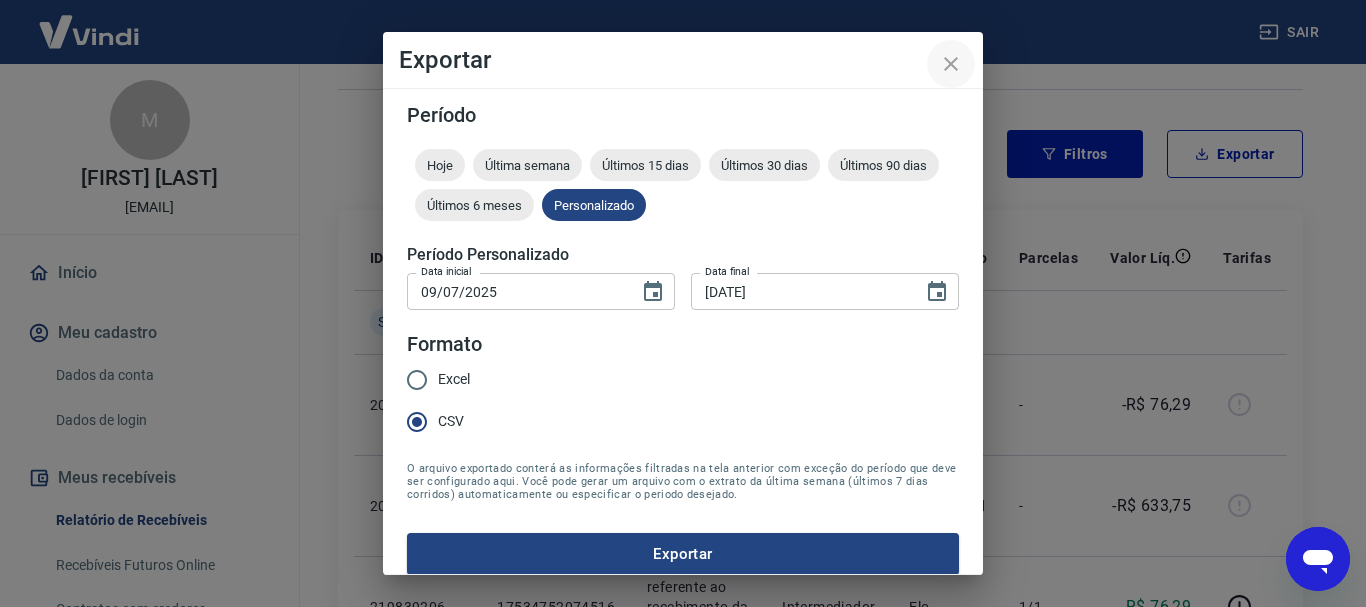 drag, startPoint x: 911, startPoint y: 9, endPoint x: 944, endPoint y: 55, distance: 56.61272 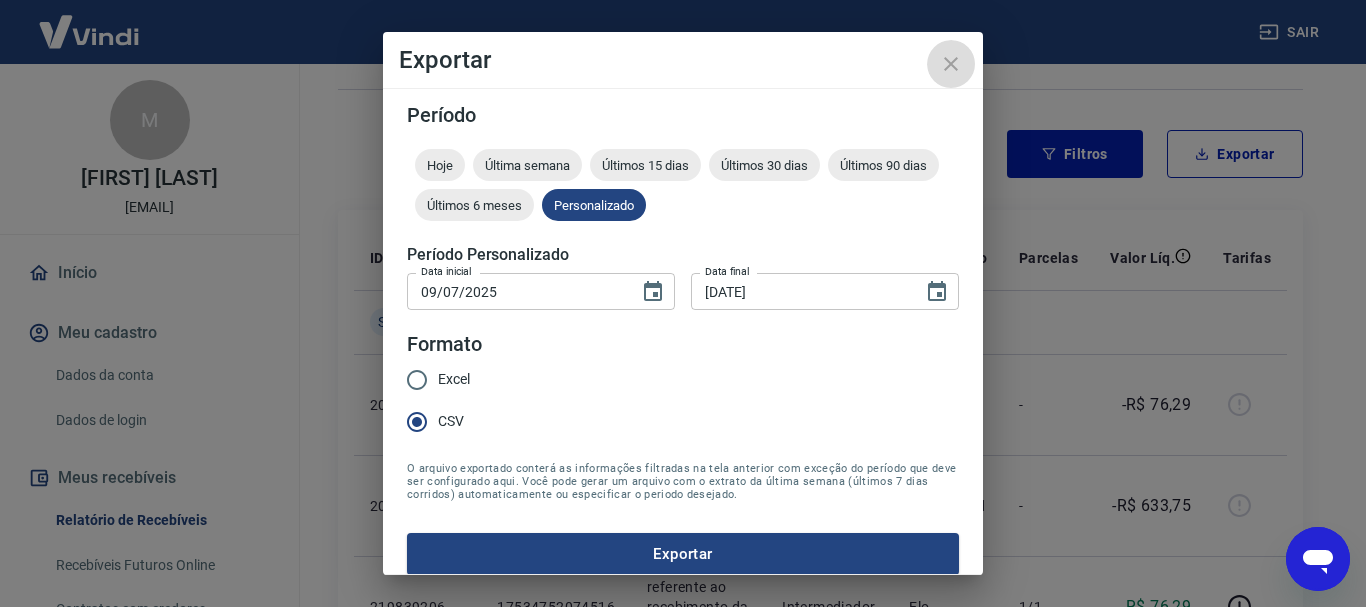 click 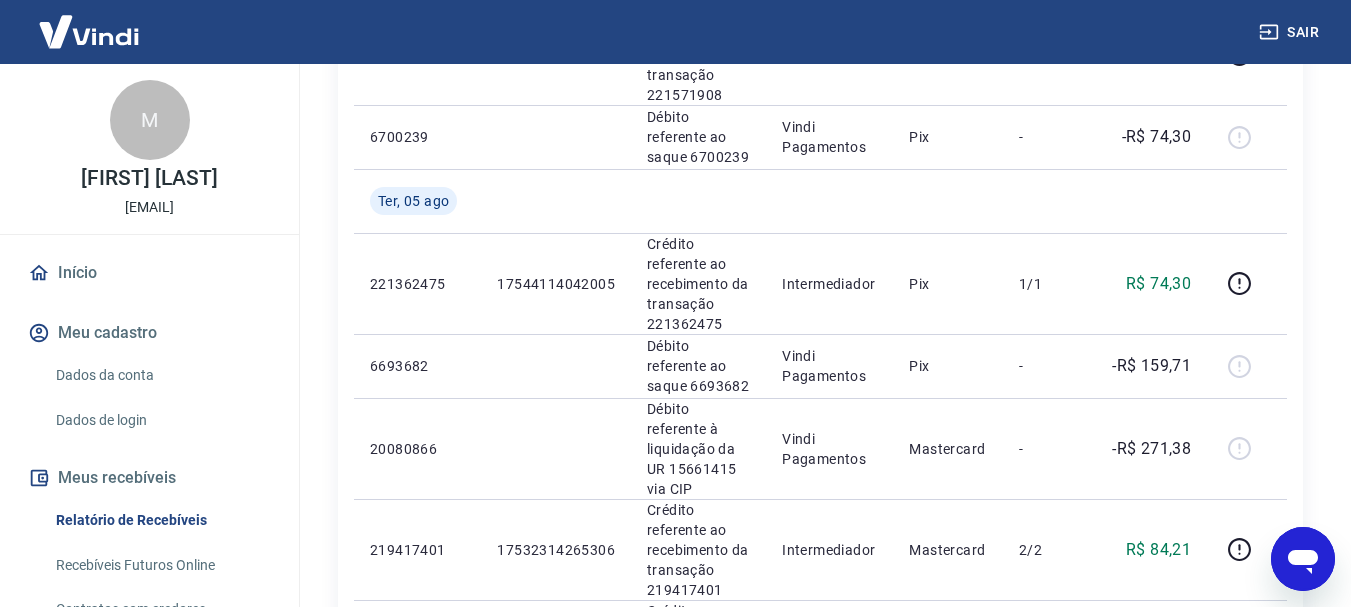 scroll, scrollTop: 1980, scrollLeft: 0, axis: vertical 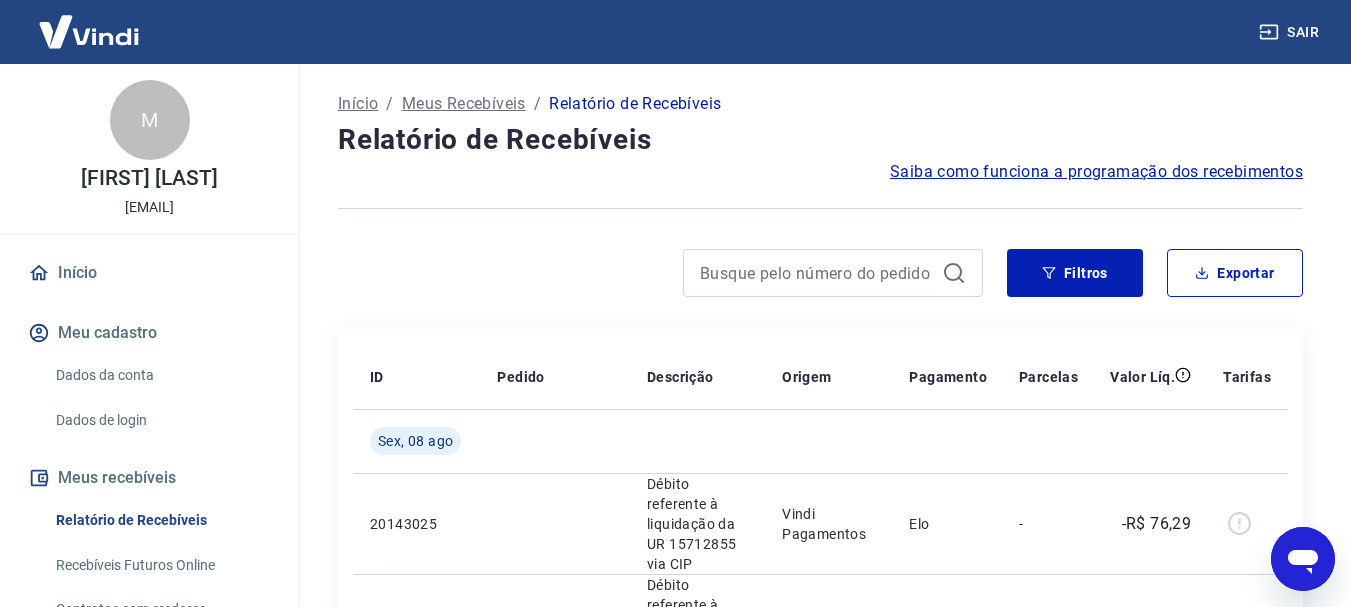 click on "Sair" at bounding box center [1291, 32] 